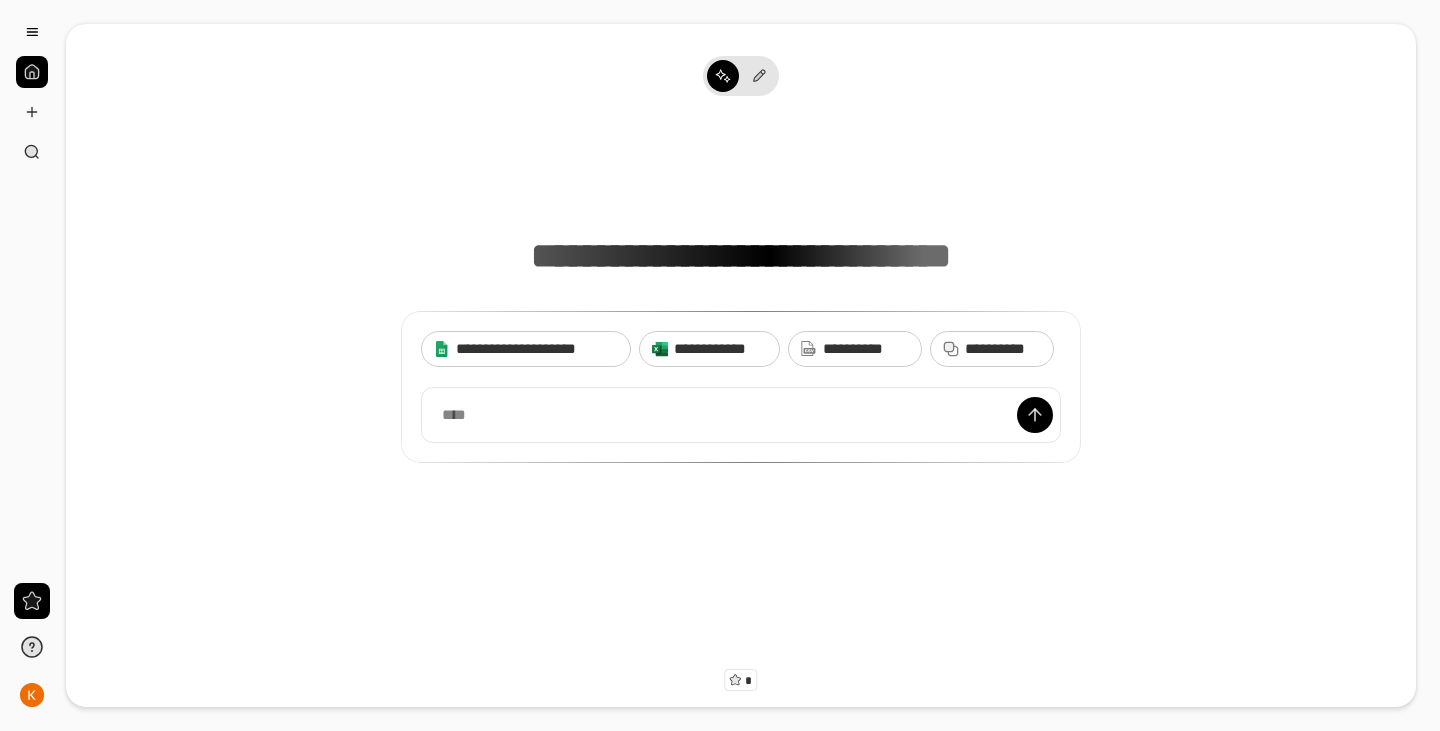 scroll, scrollTop: 0, scrollLeft: 0, axis: both 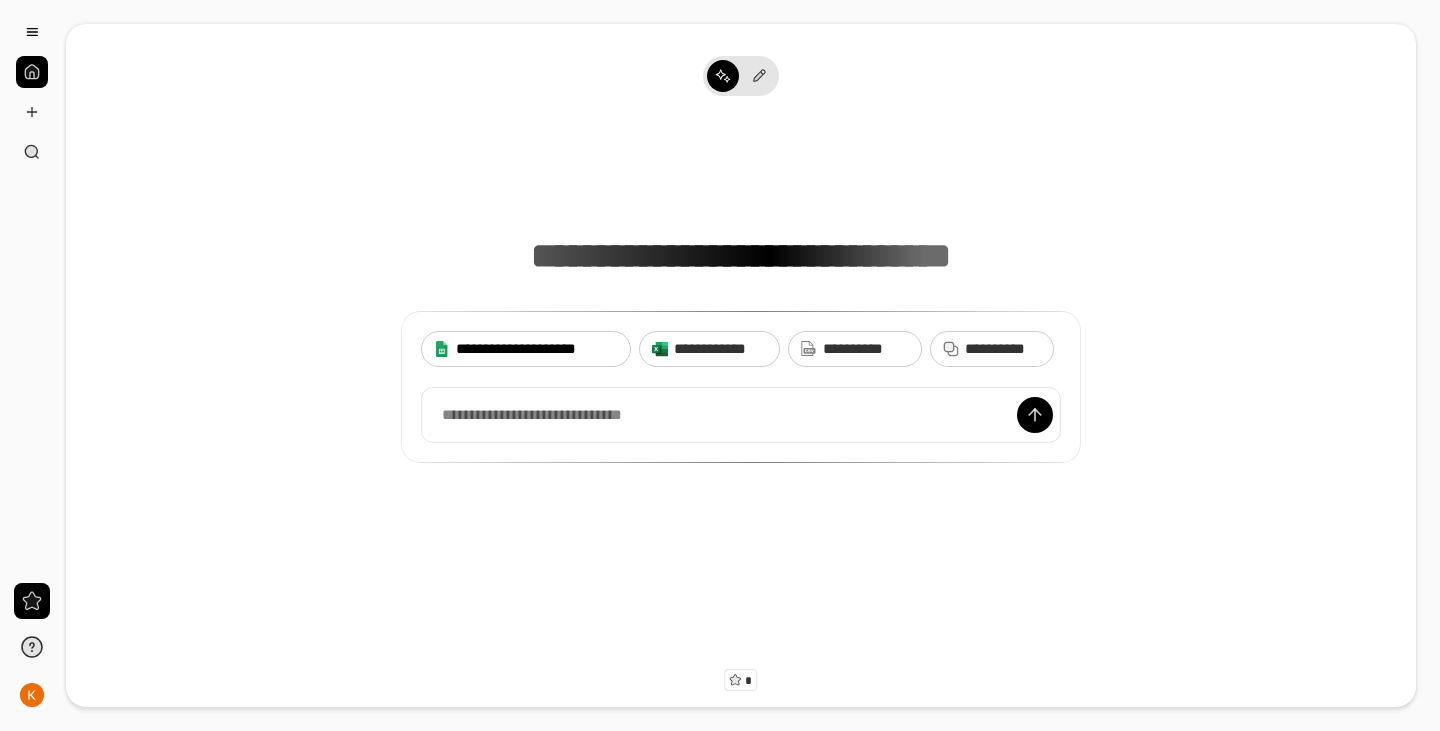 click on "**********" at bounding box center [537, 349] 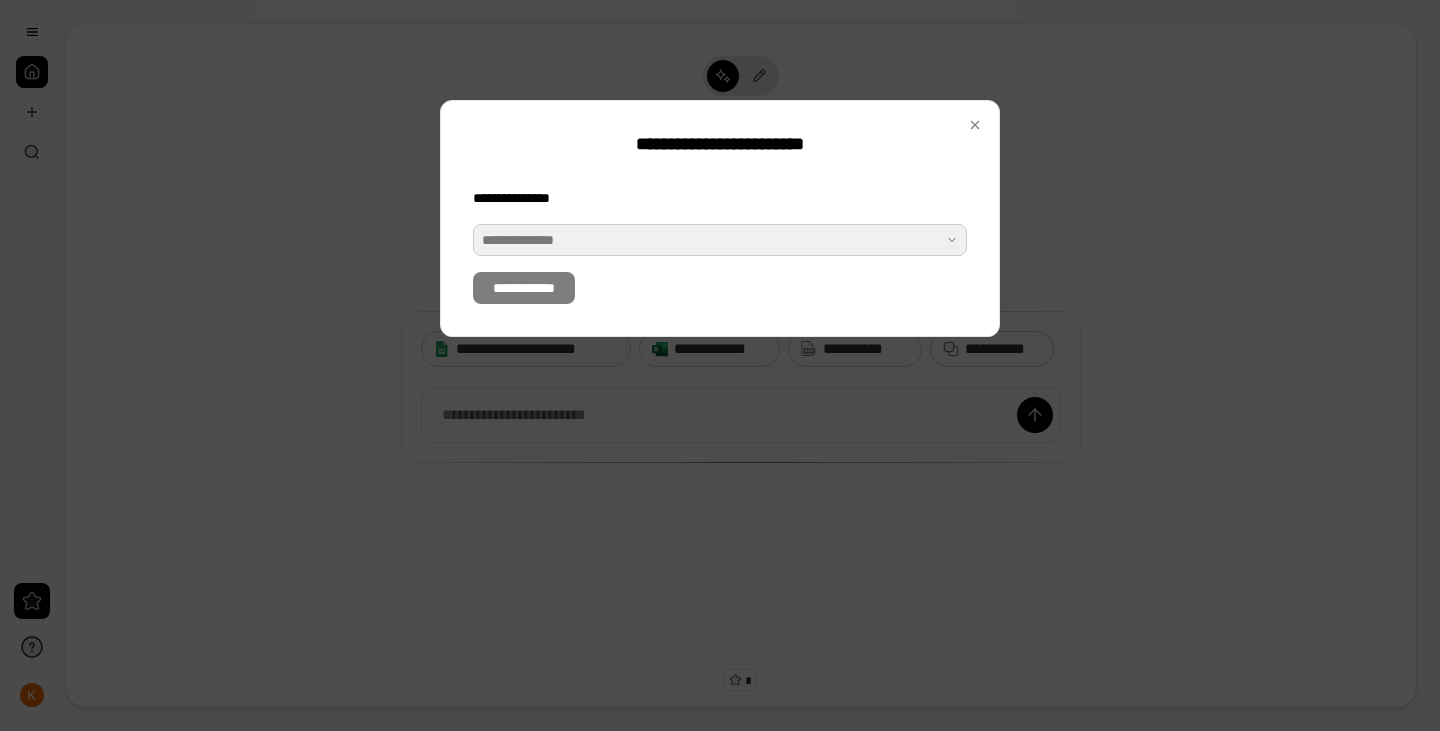 click at bounding box center (720, 240) 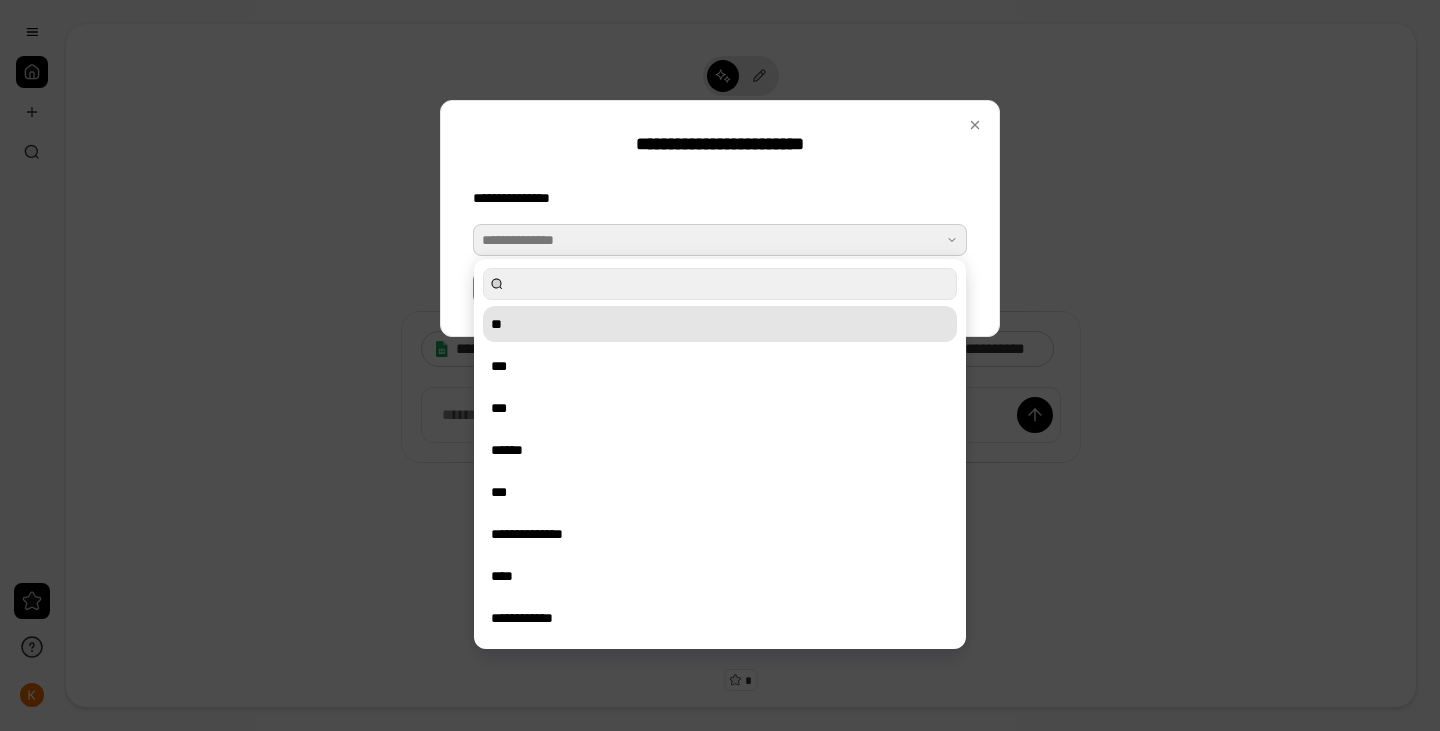 click on "**" at bounding box center (720, 324) 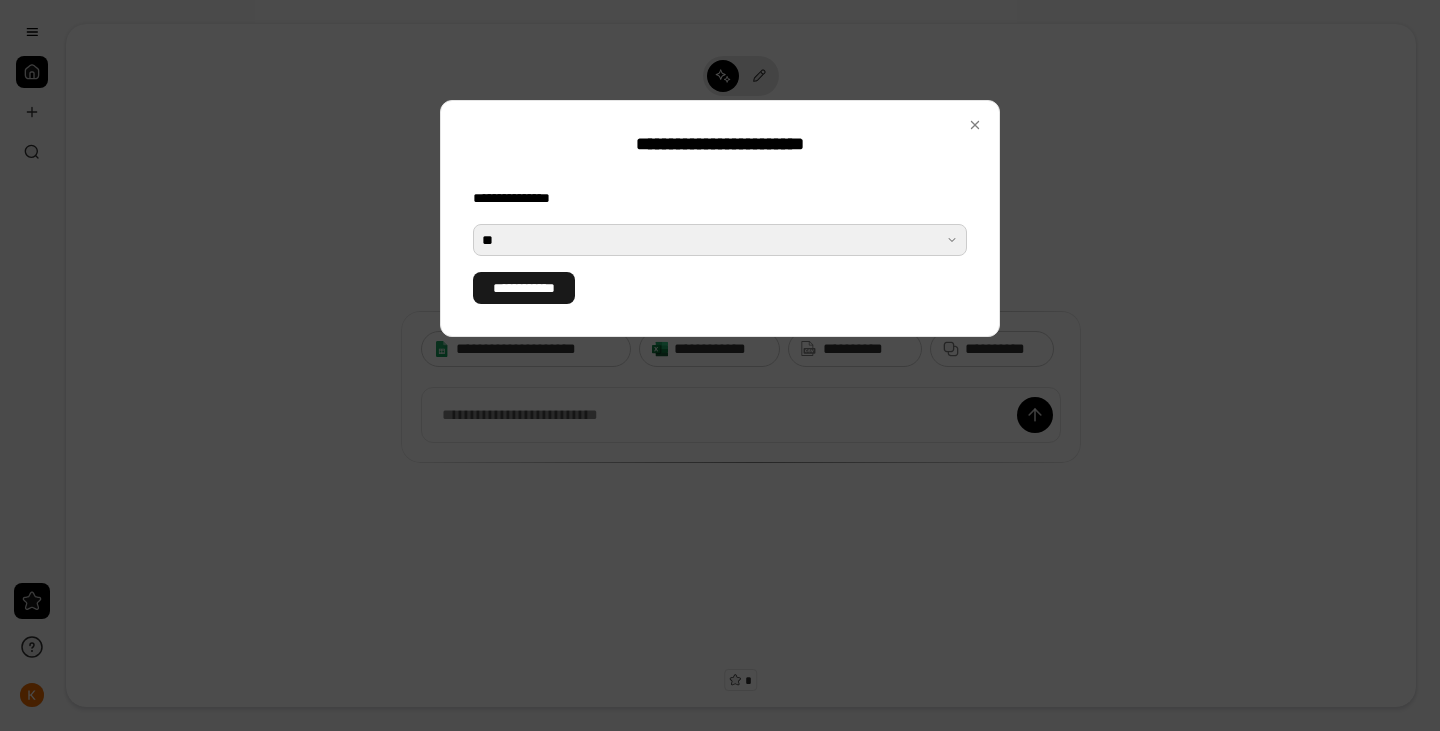 click on "**********" at bounding box center (524, 288) 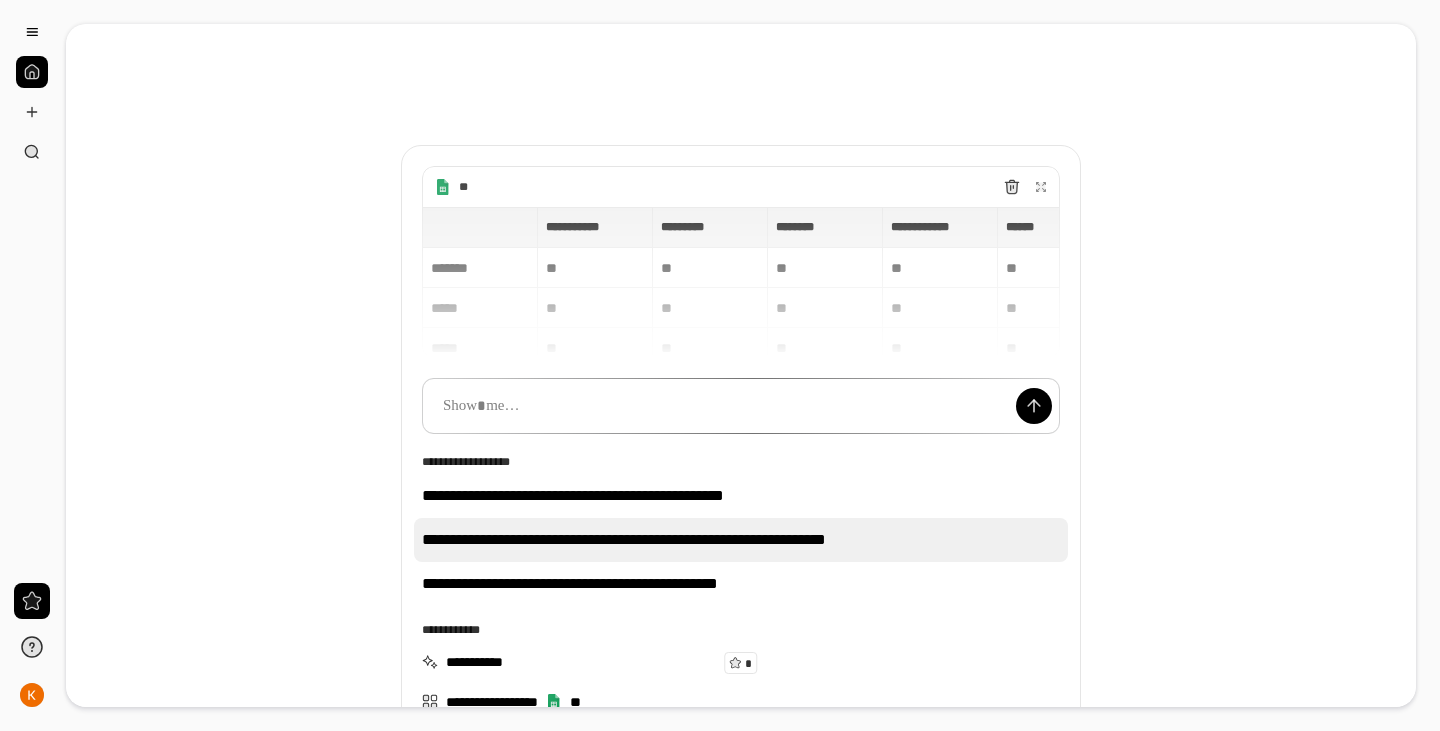 scroll, scrollTop: 0, scrollLeft: 0, axis: both 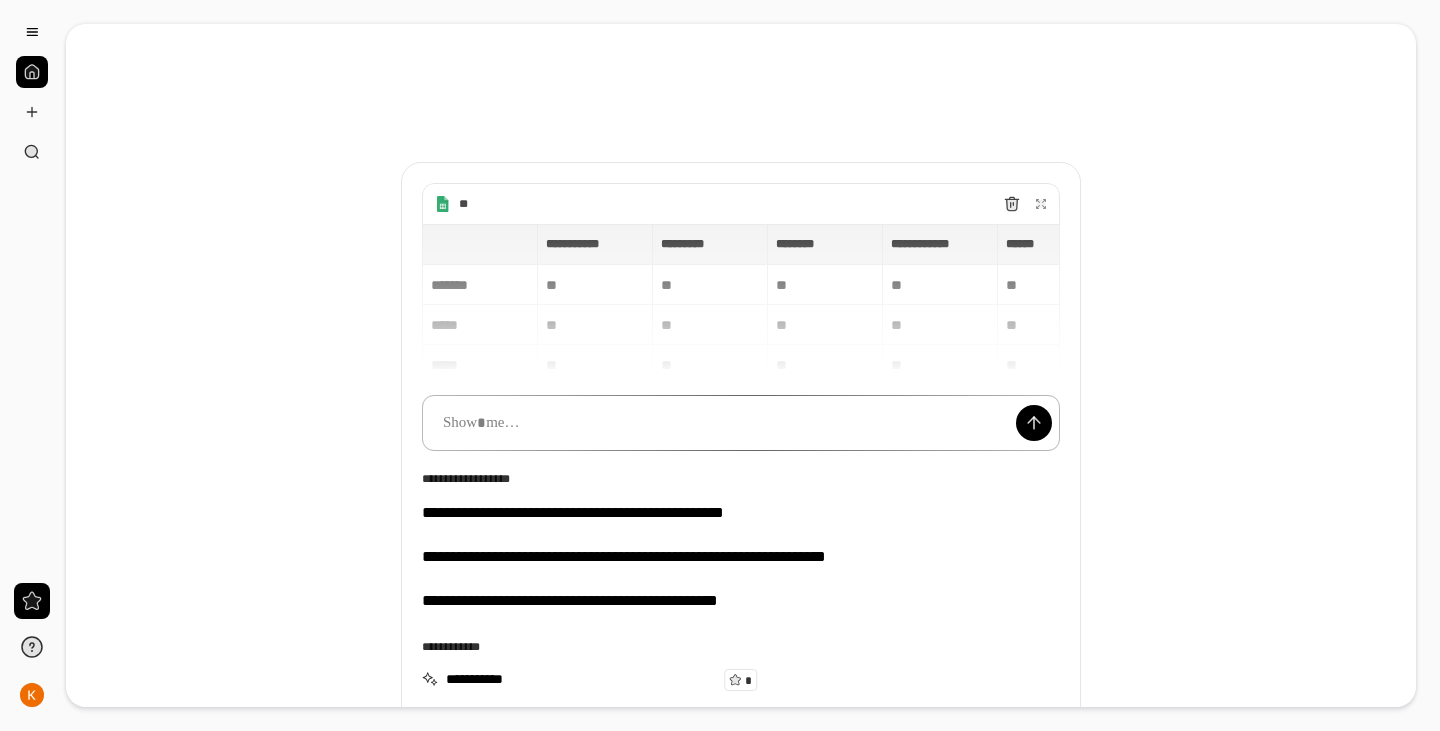 click at bounding box center [741, 423] 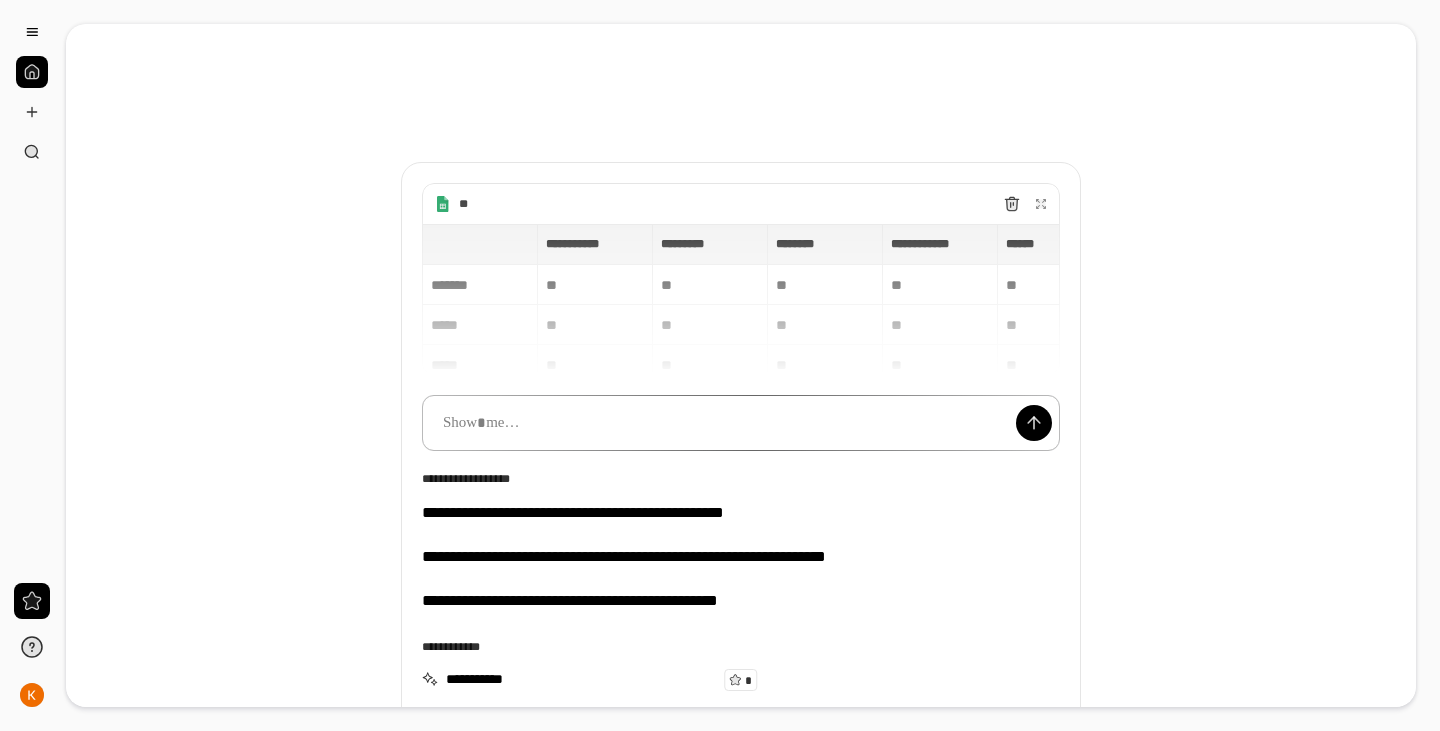 type 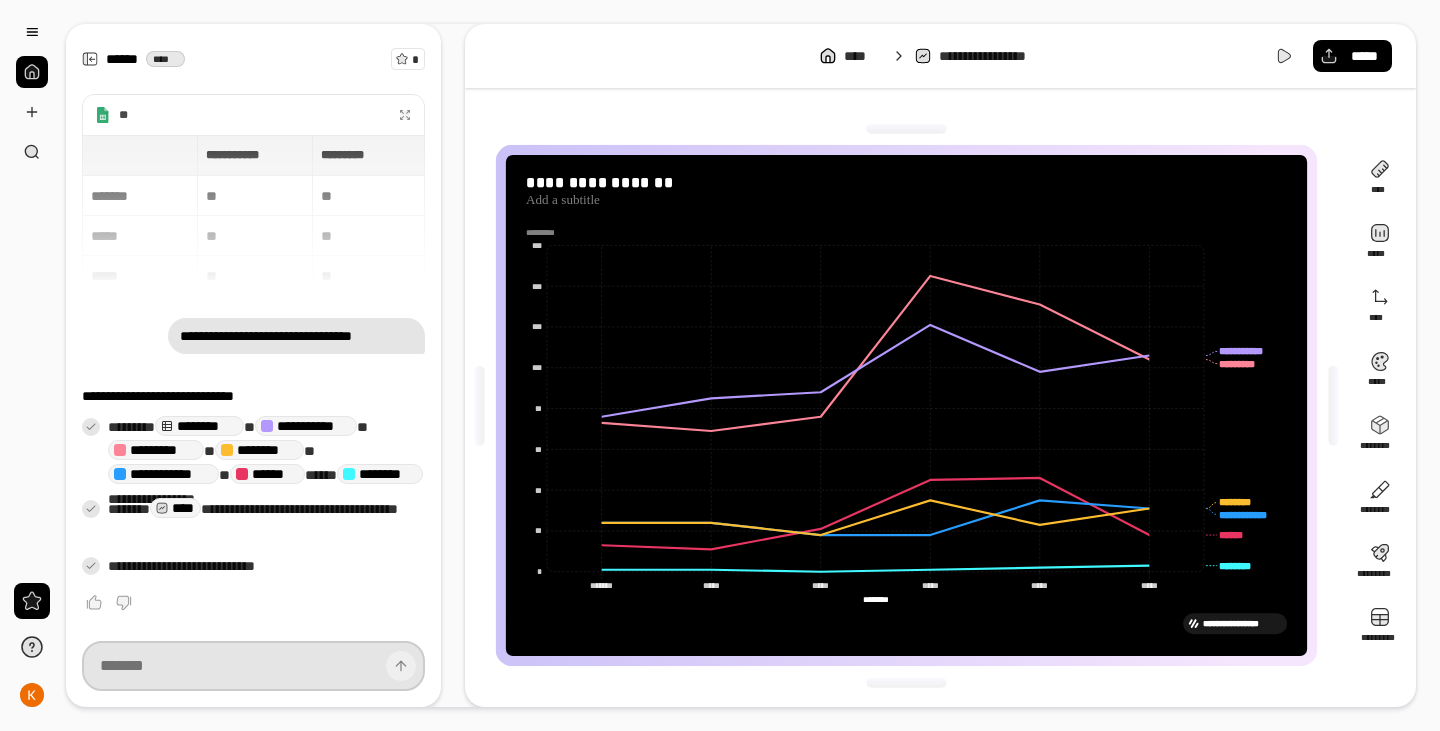 click at bounding box center (253, 666) 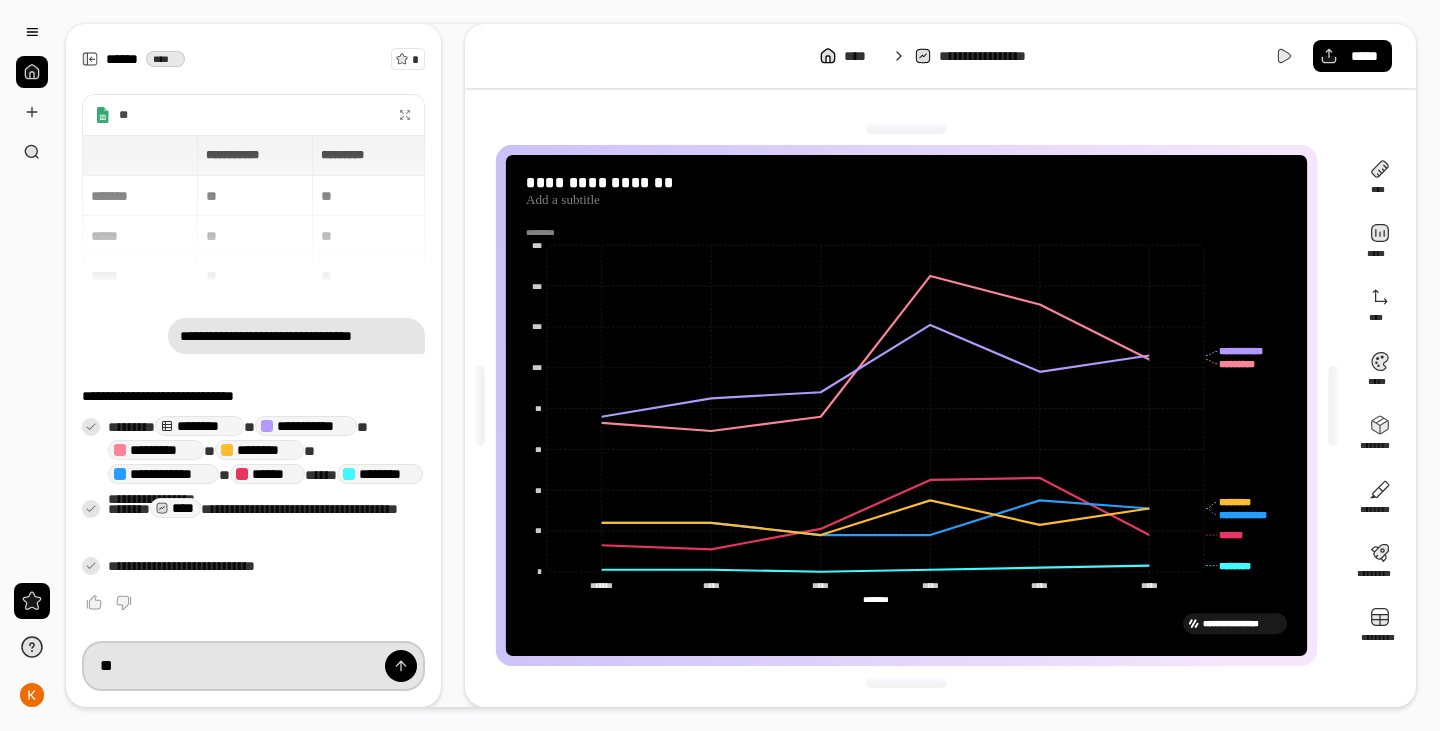 type on "*" 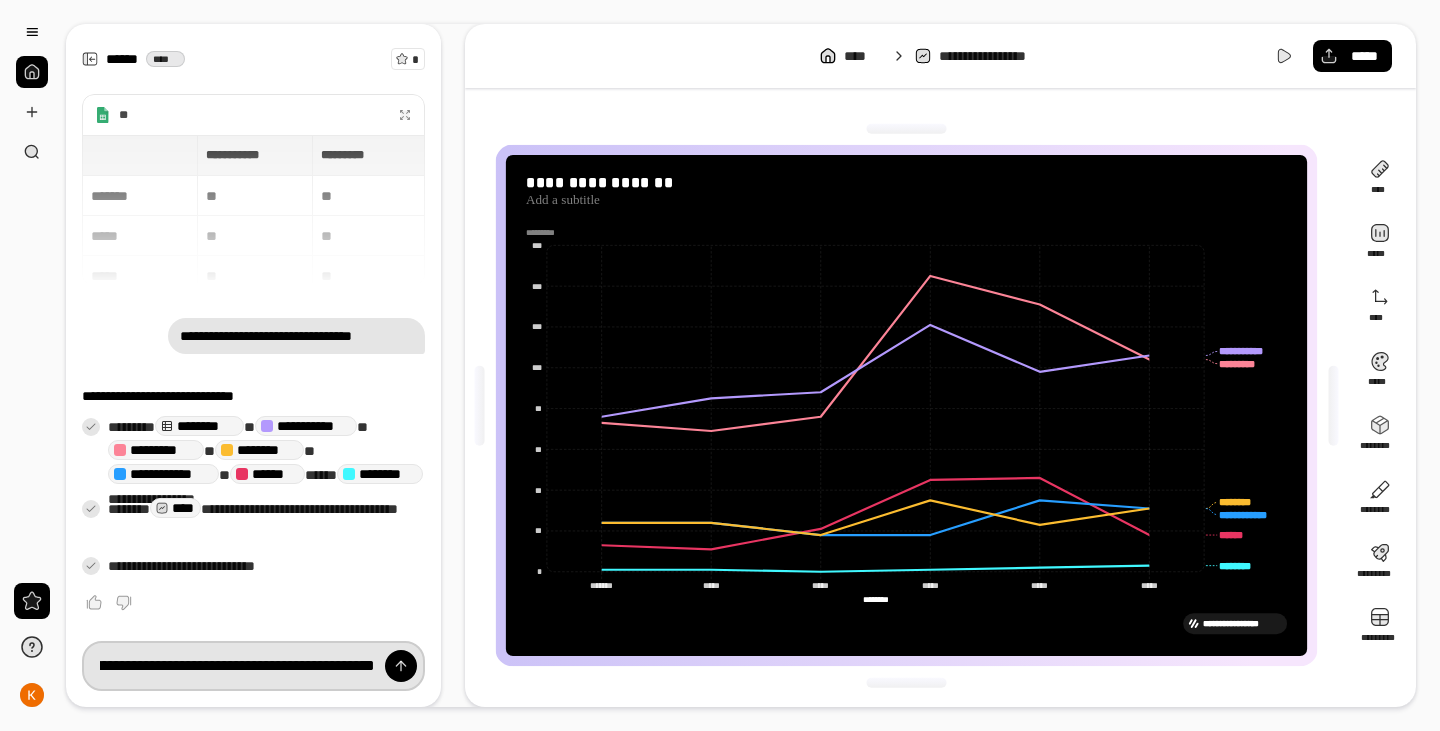 scroll, scrollTop: 0, scrollLeft: 105, axis: horizontal 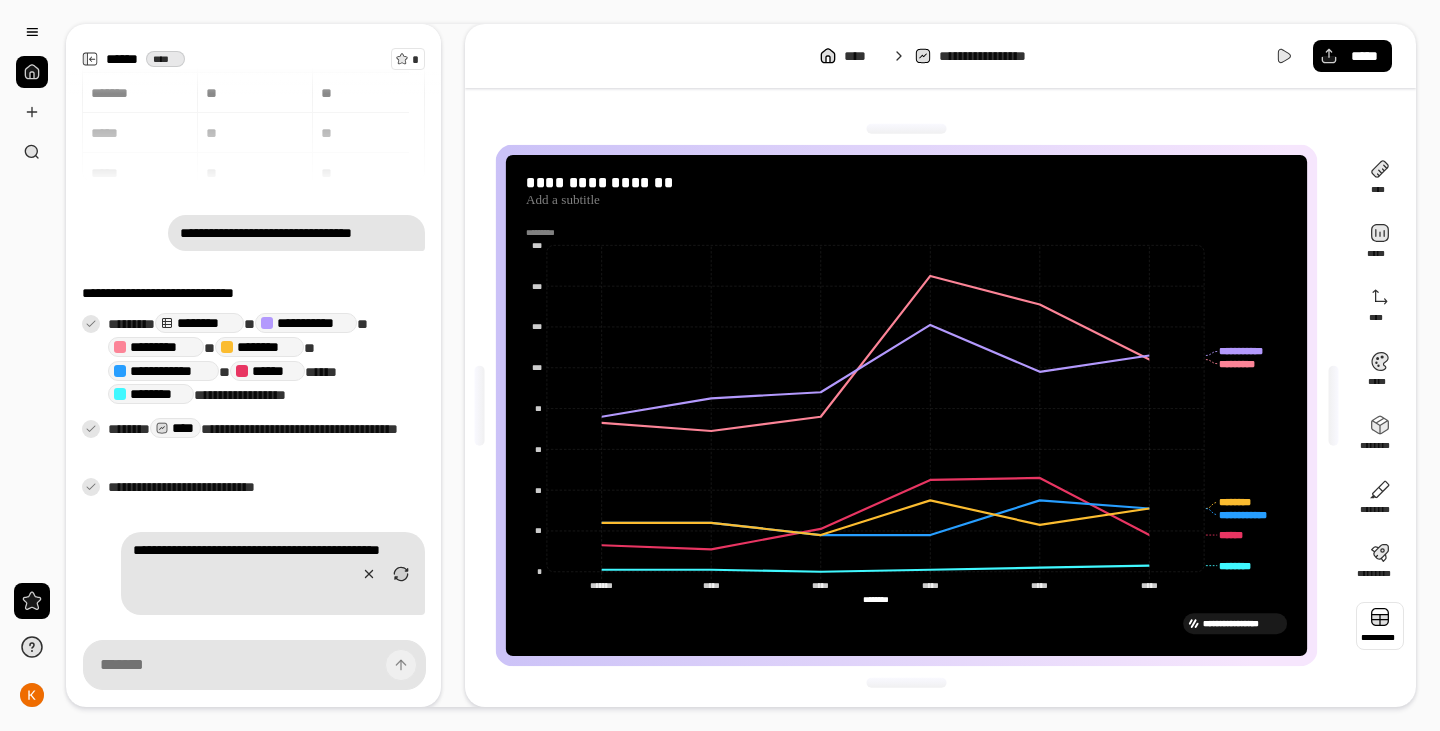 click at bounding box center (1380, 626) 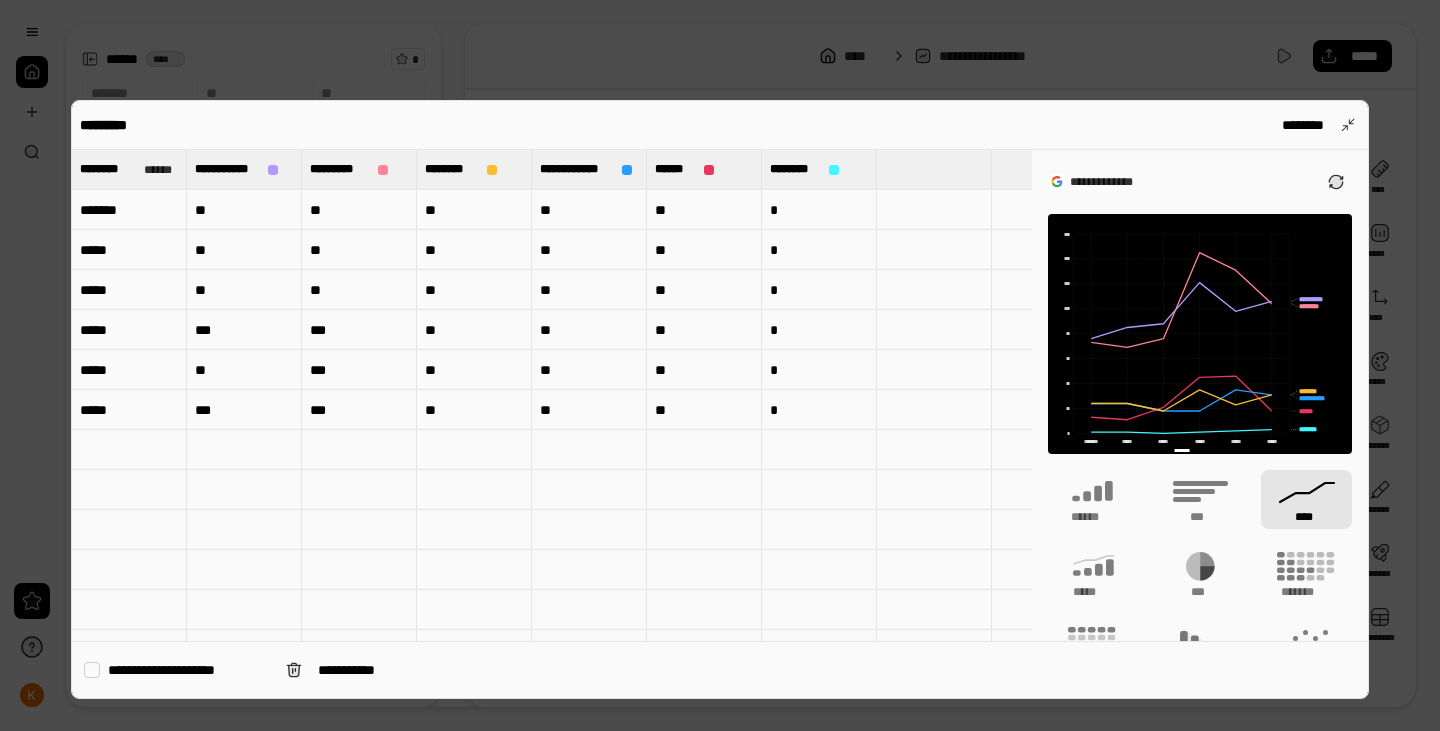 click on "**********" at bounding box center (189, 670) 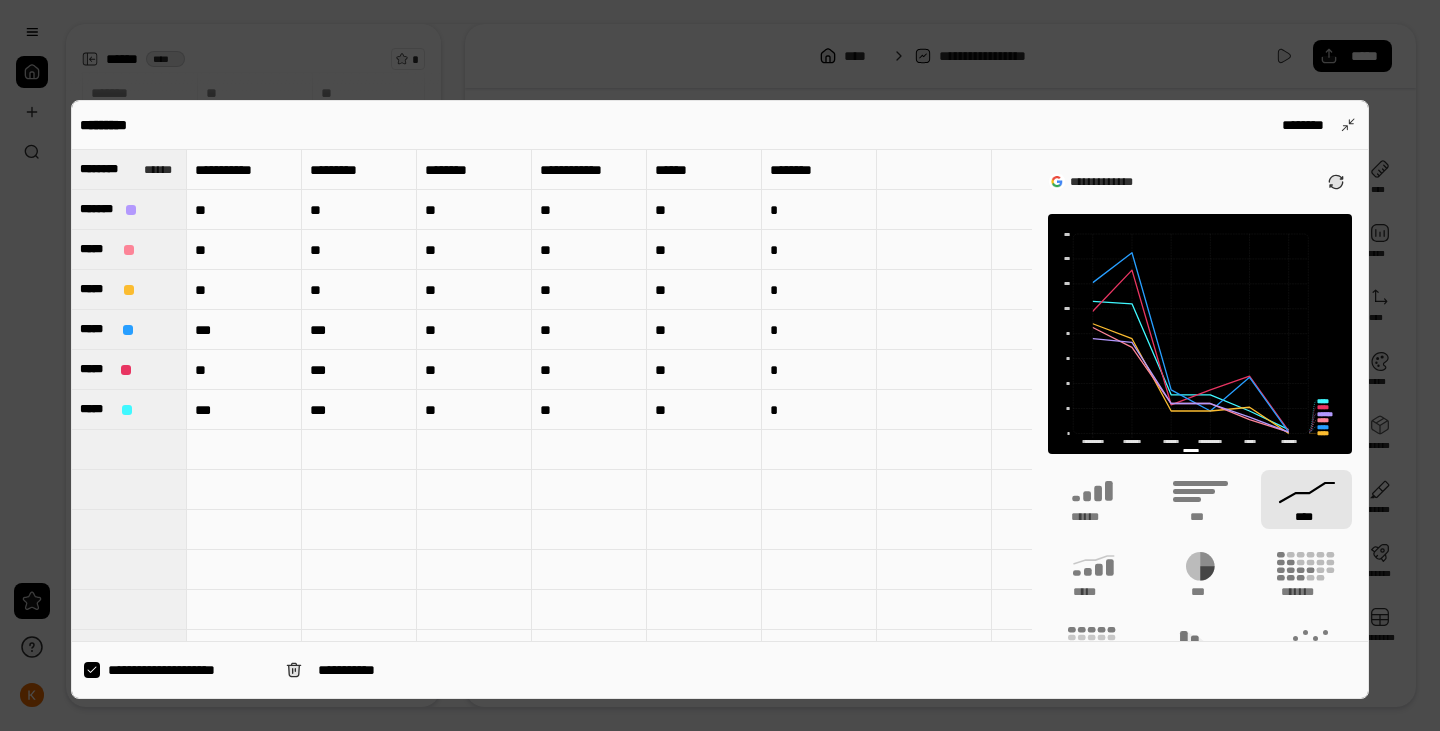 click on "**********" at bounding box center [189, 670] 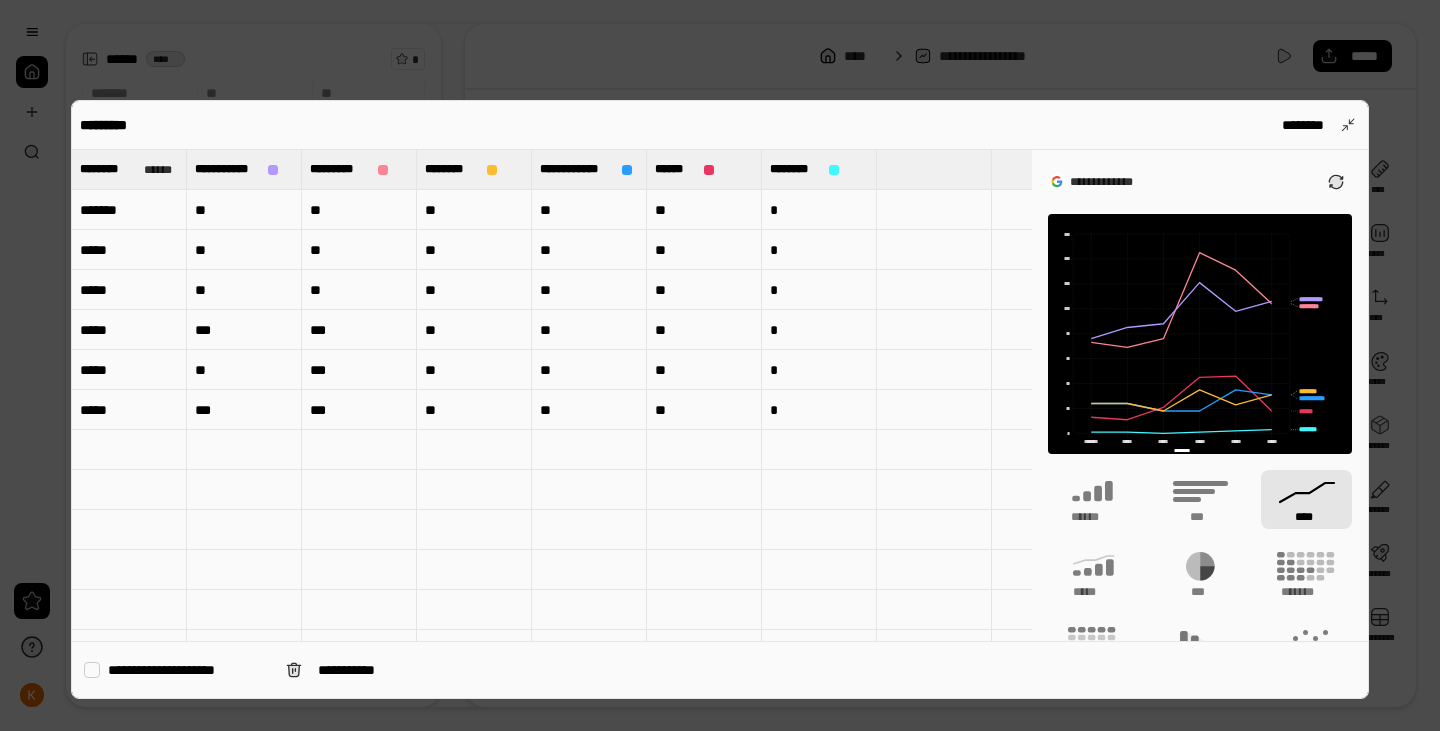 click on "**********" at bounding box center (189, 670) 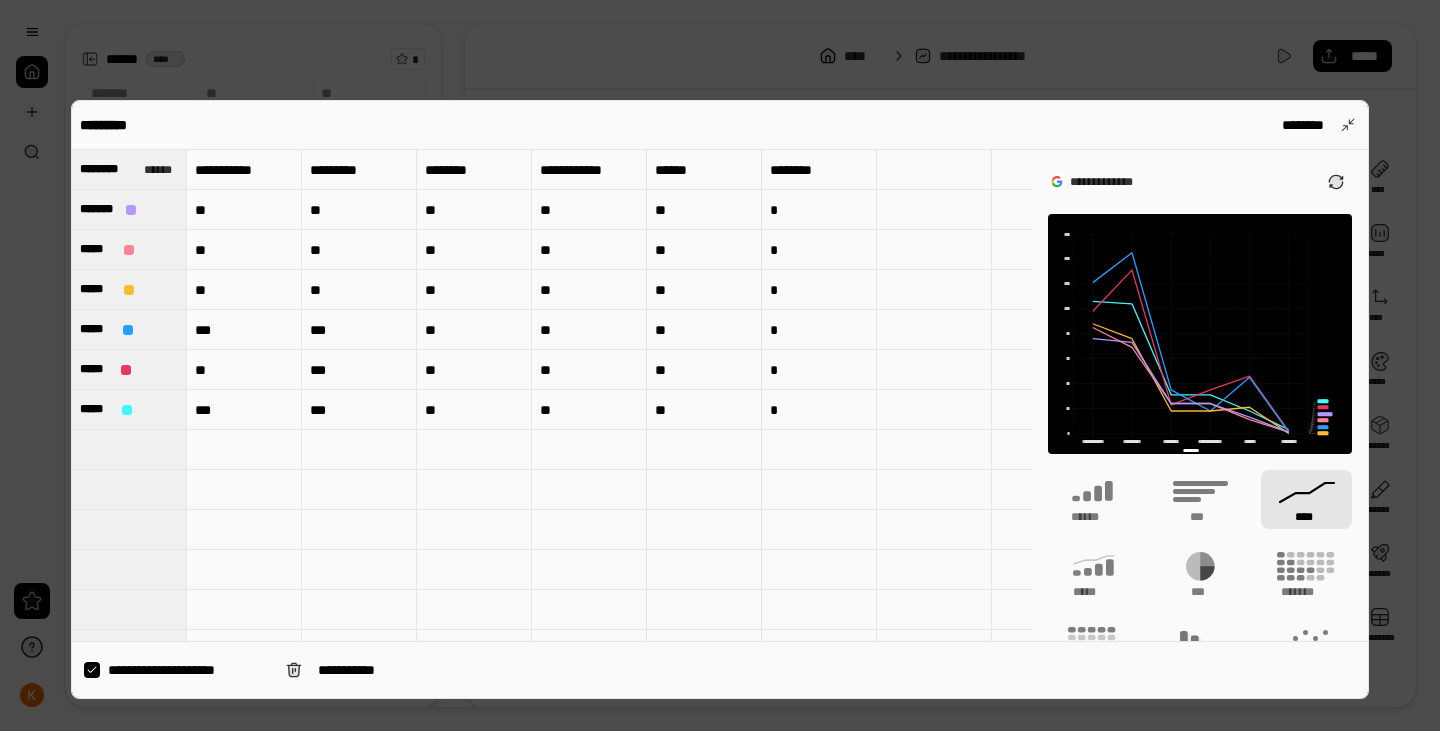 click on "**********" at bounding box center [189, 670] 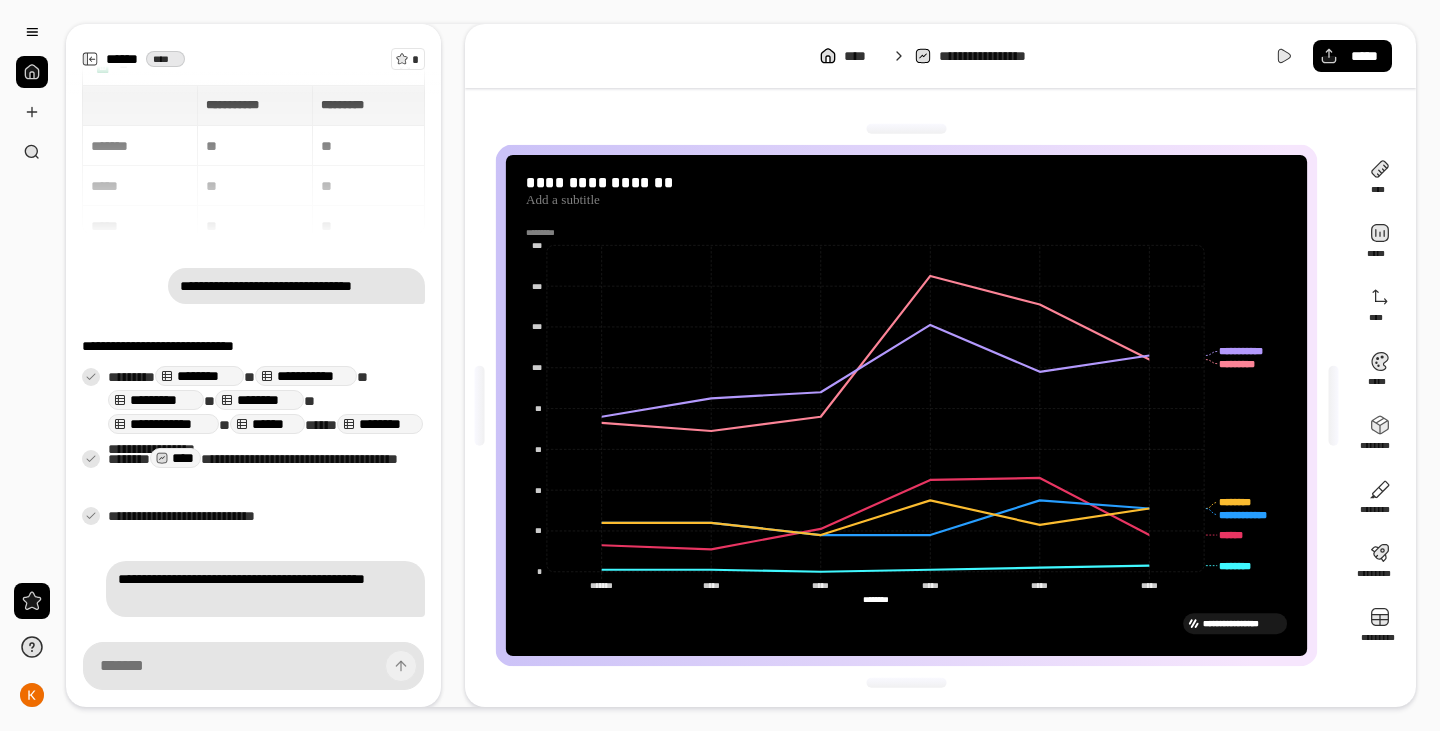 click at bounding box center (32, 72) 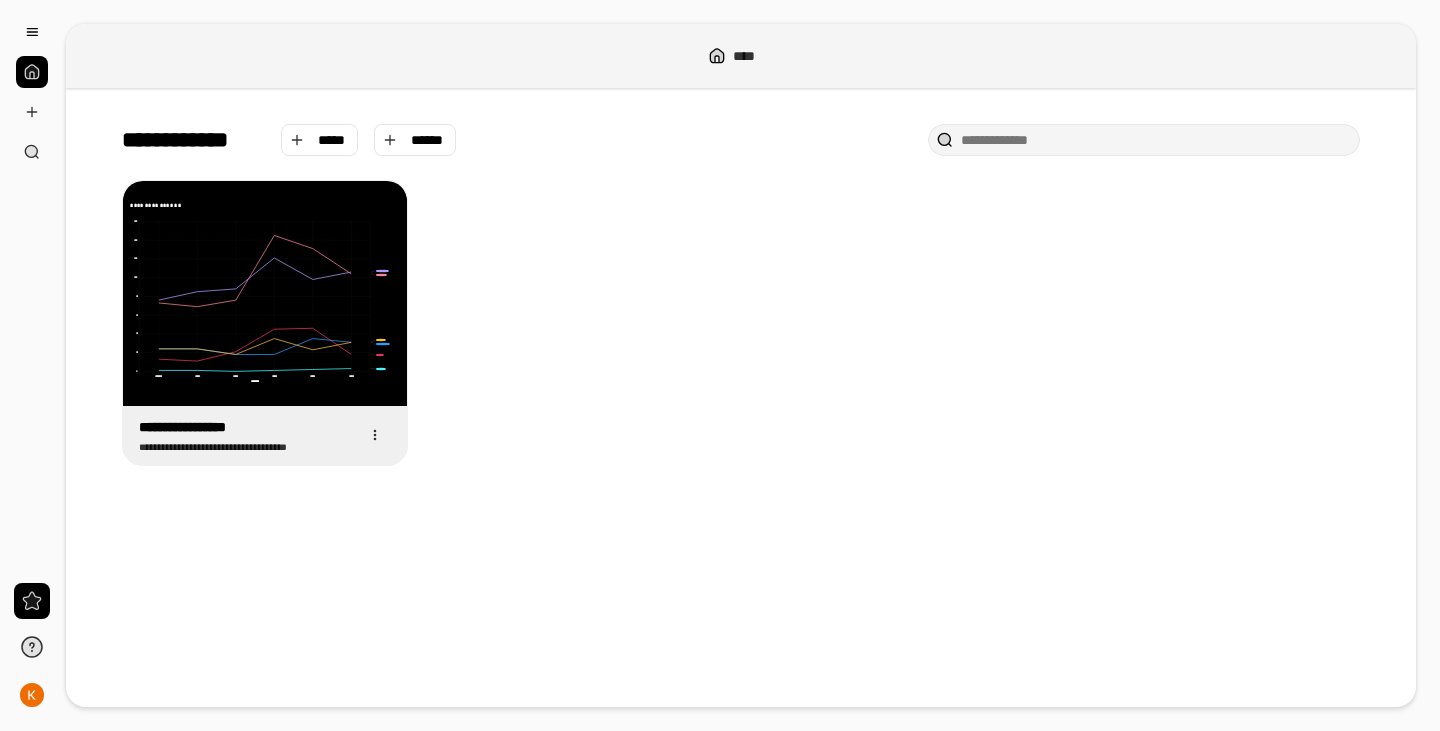 click at bounding box center (1156, 140) 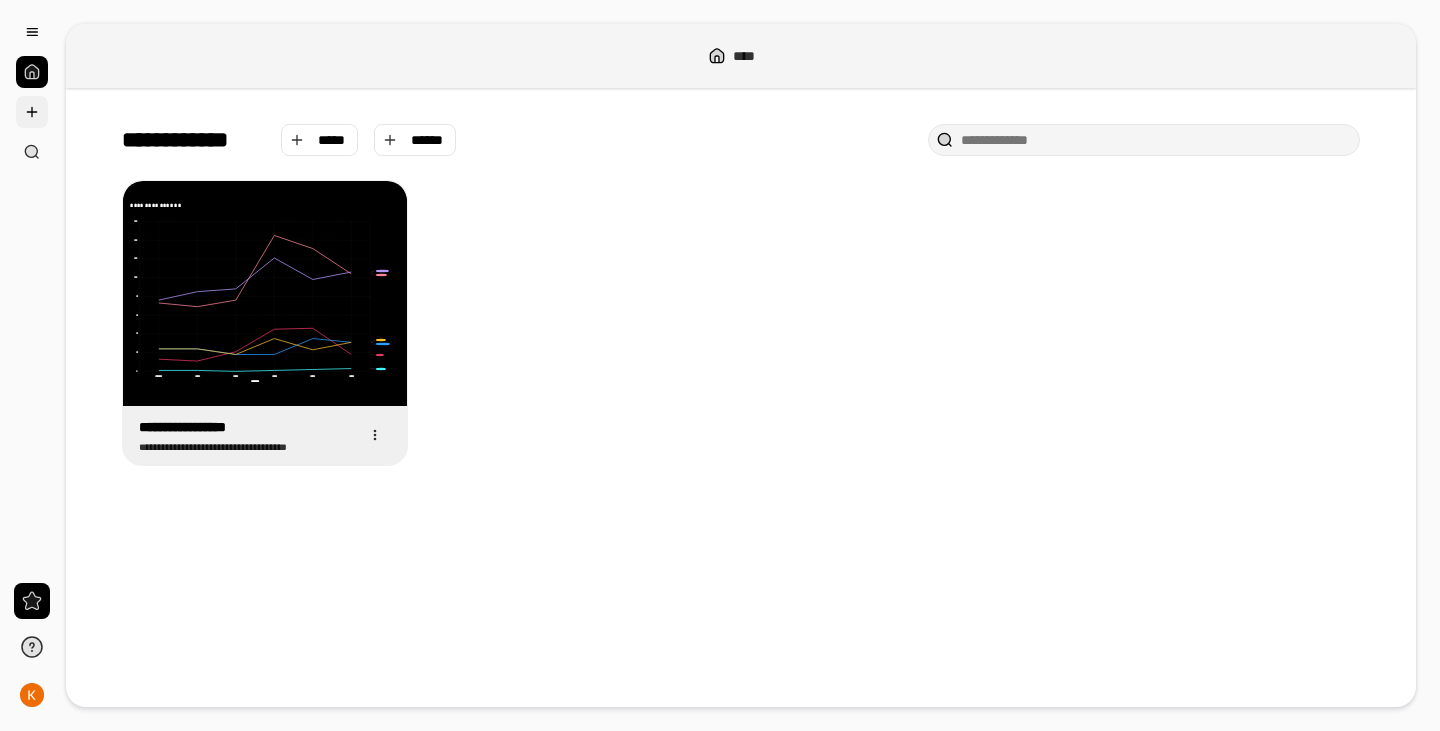 click at bounding box center [32, 112] 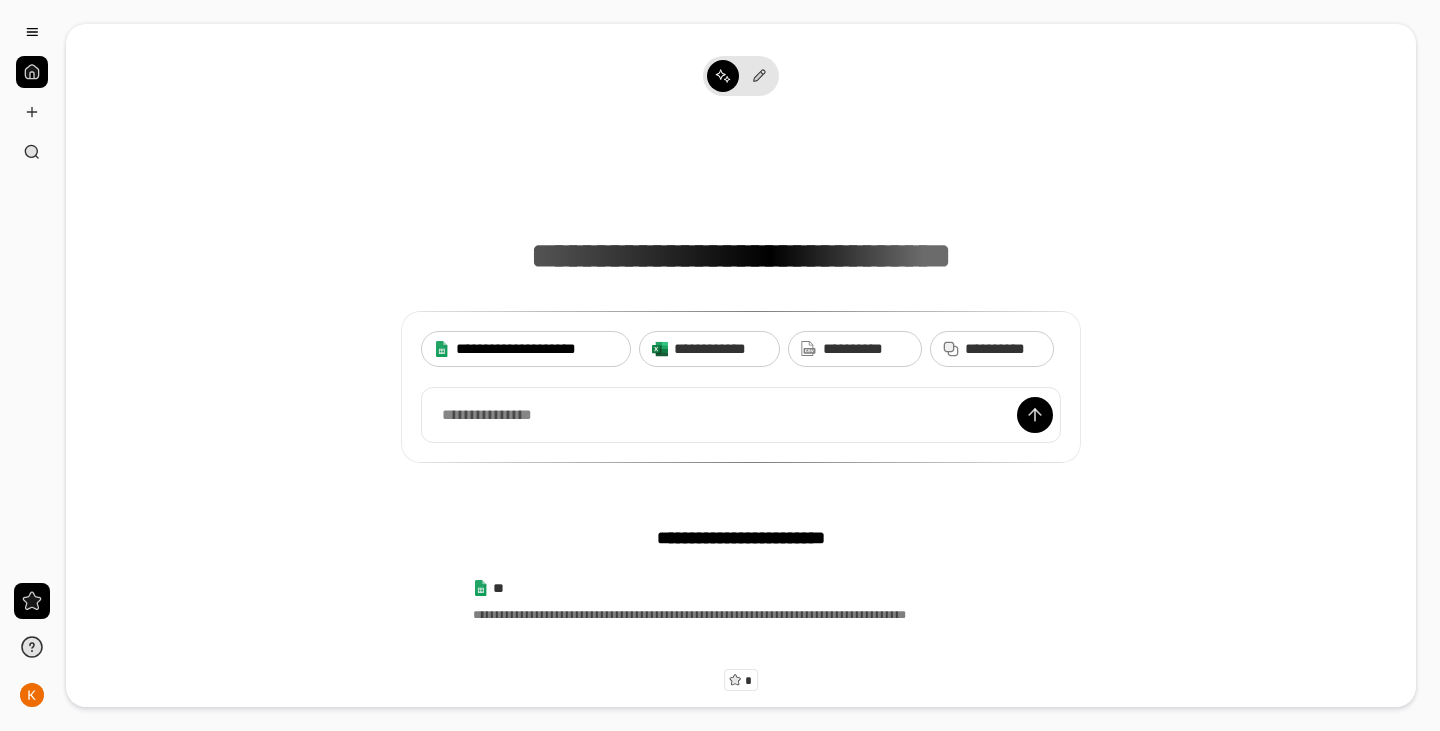 click on "**********" at bounding box center [537, 349] 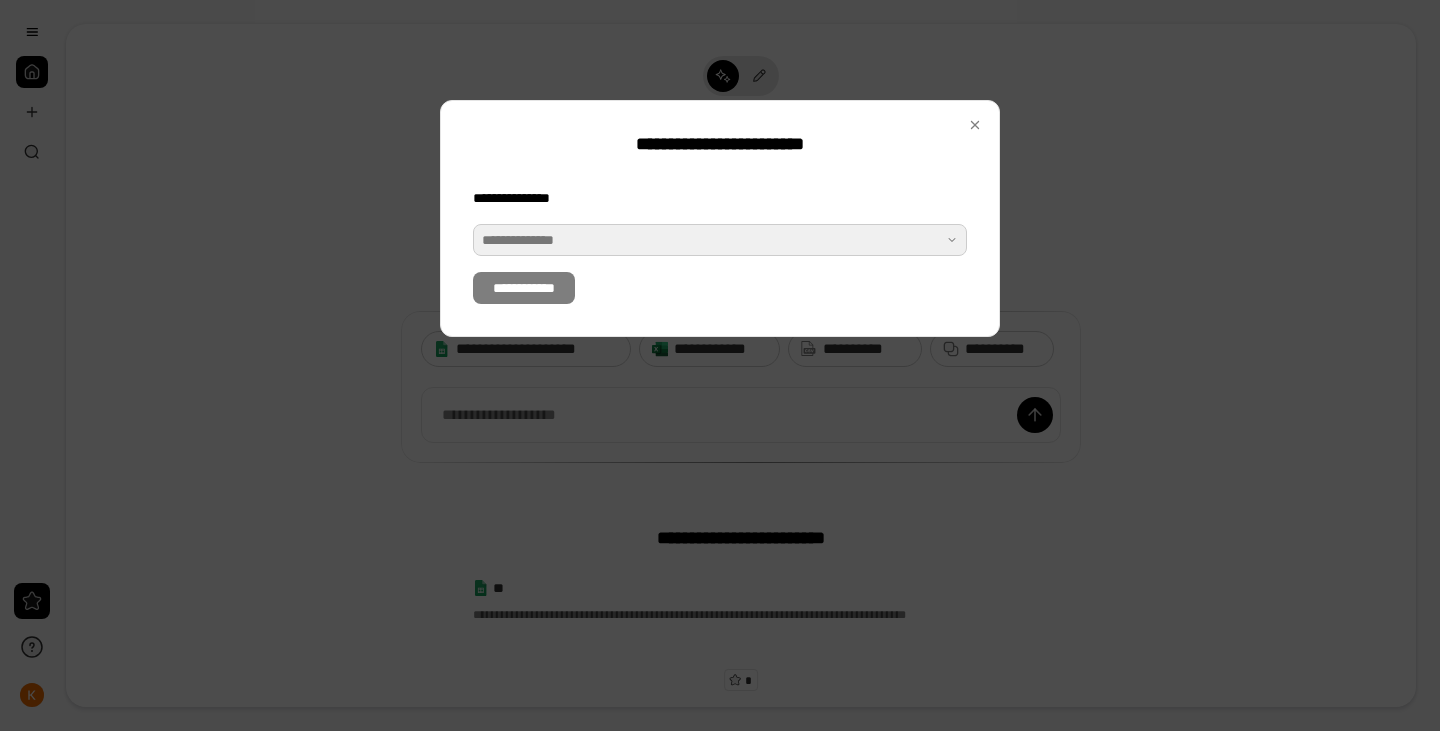 click at bounding box center (720, 240) 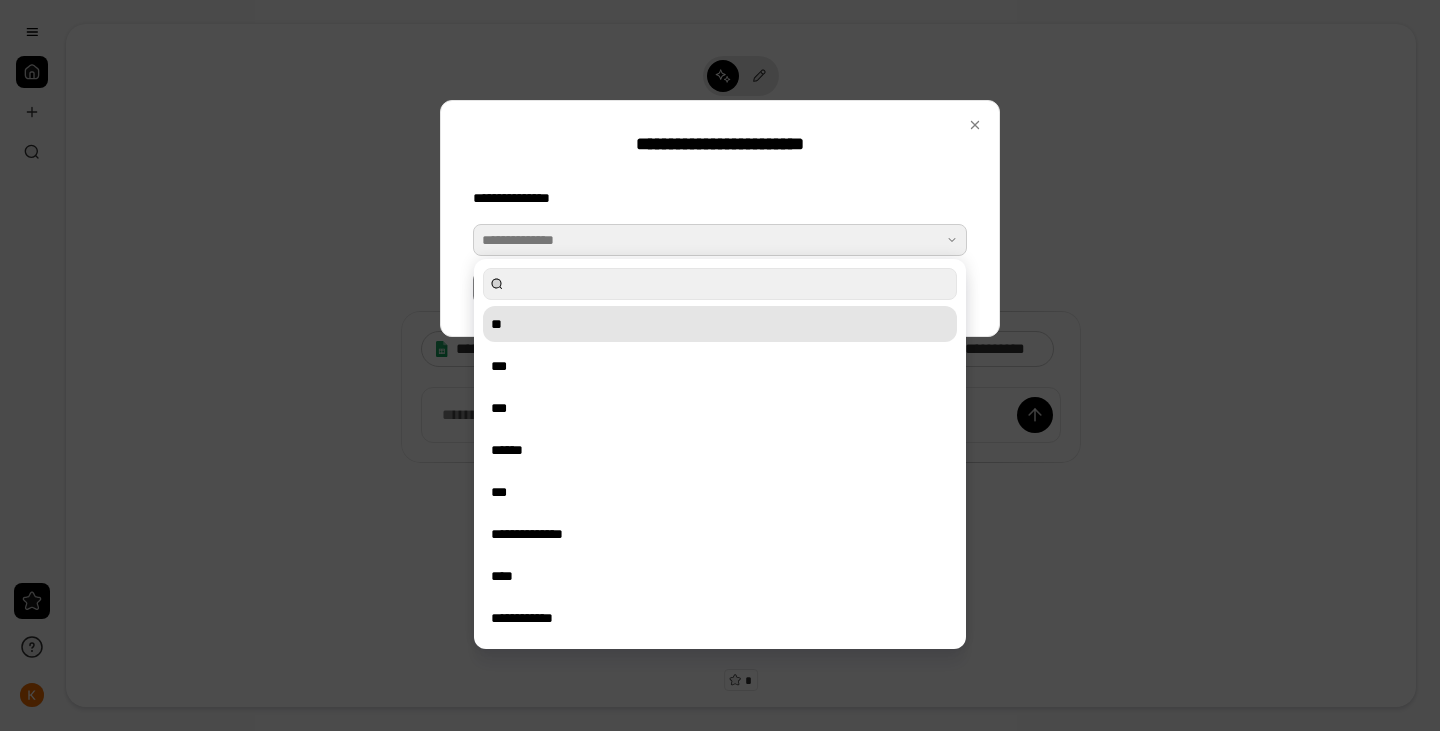 click on "**" at bounding box center [720, 324] 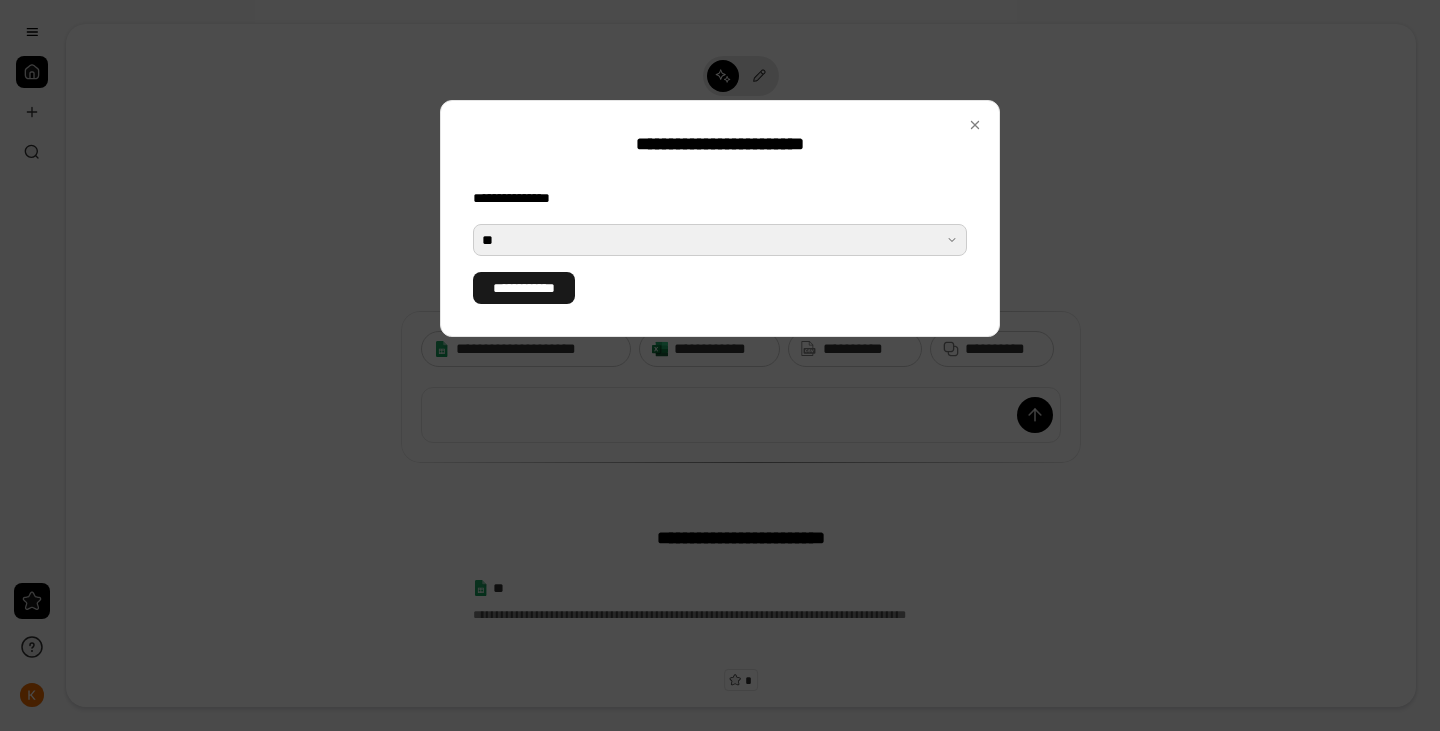 click on "**********" at bounding box center [524, 288] 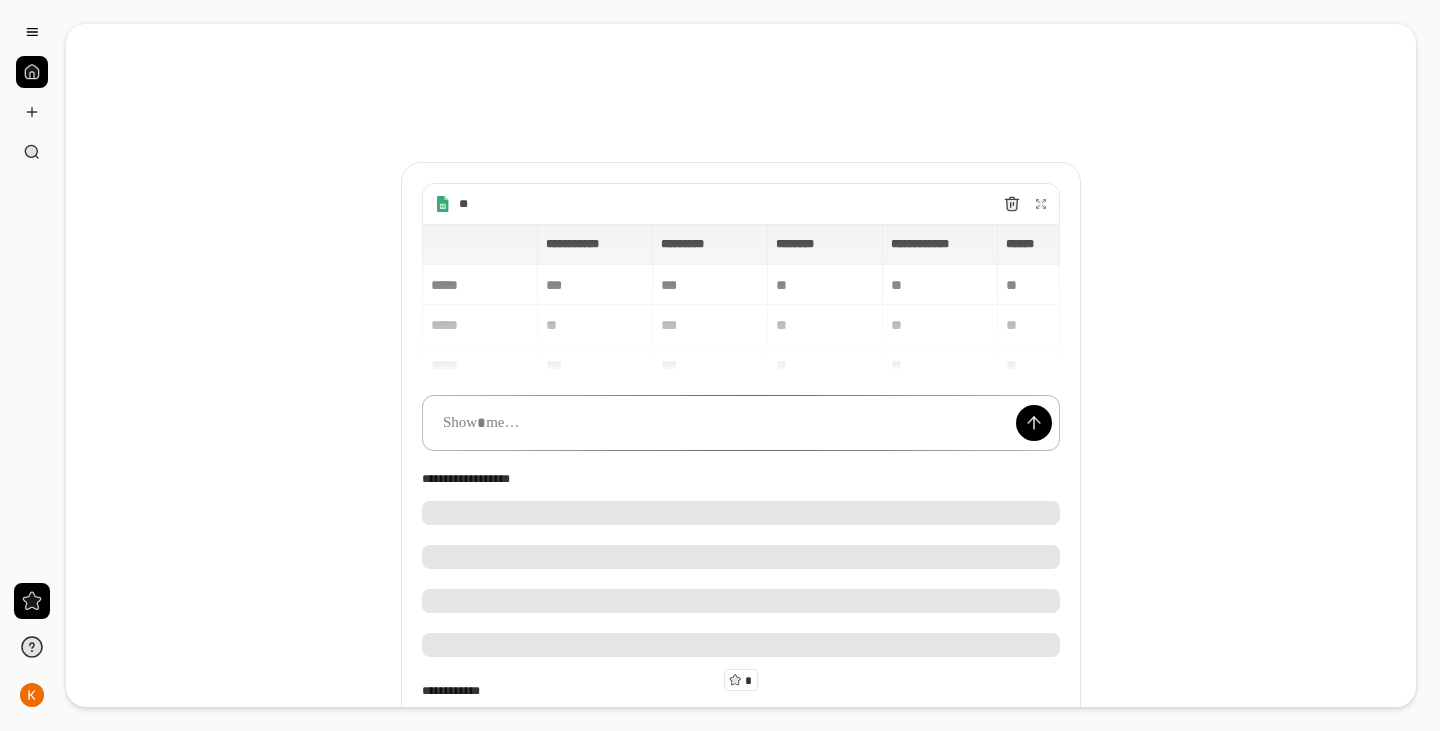 click at bounding box center [741, 423] 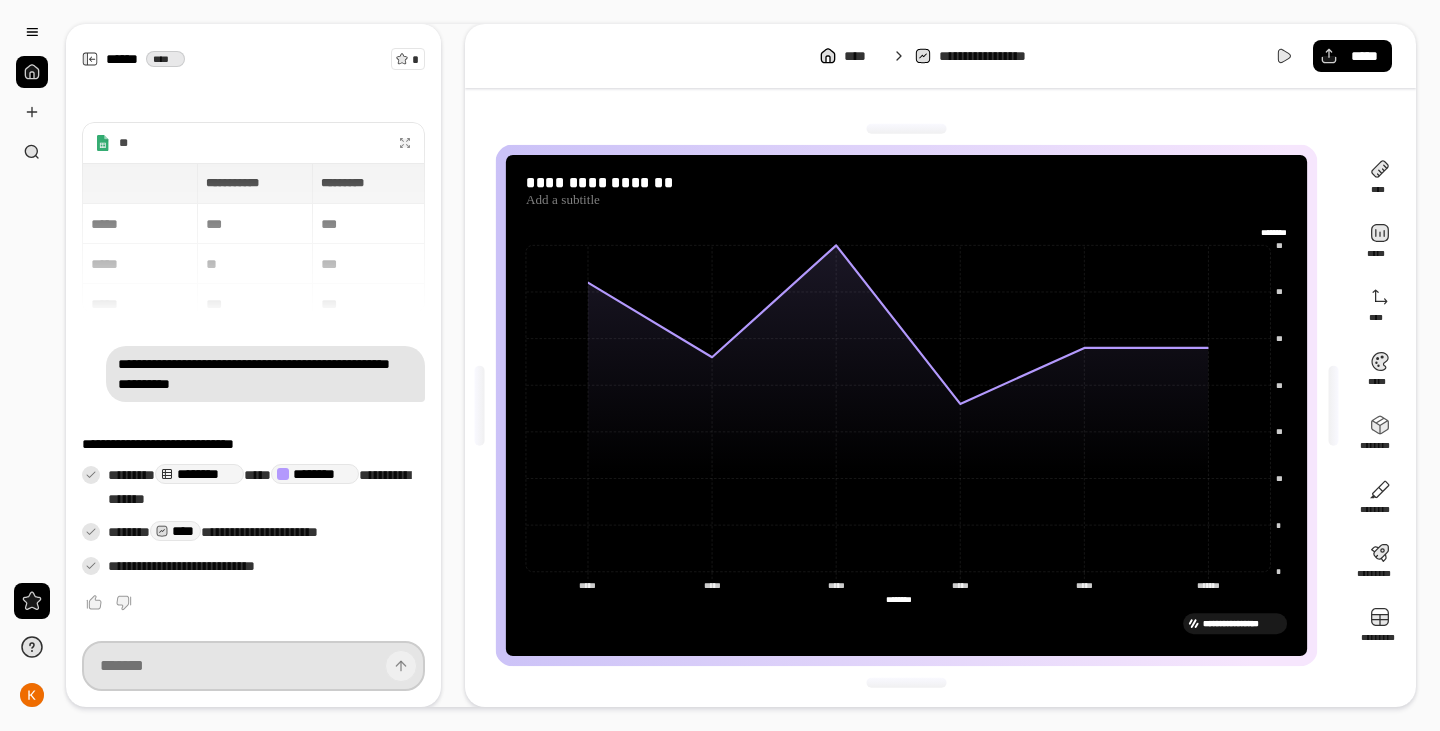 click at bounding box center (253, 666) 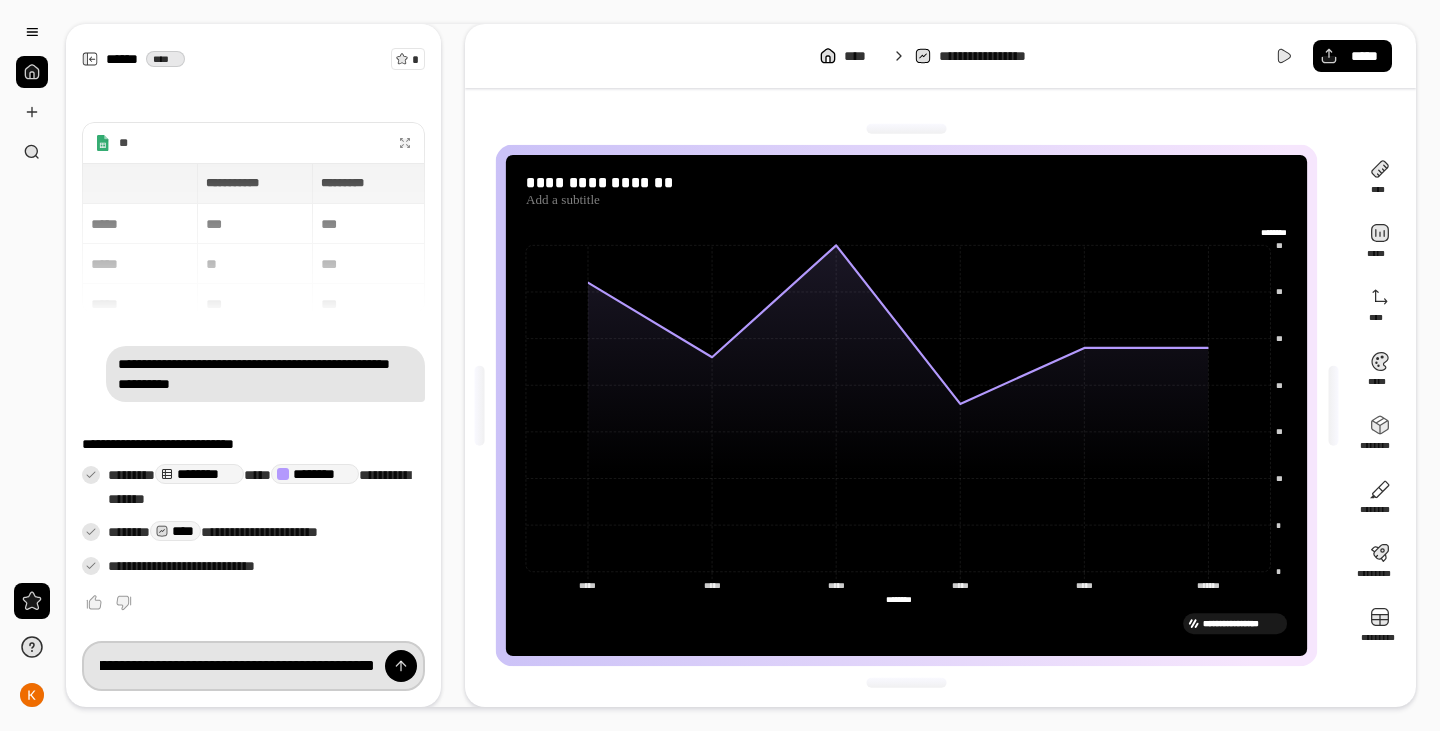 scroll, scrollTop: 0, scrollLeft: 0, axis: both 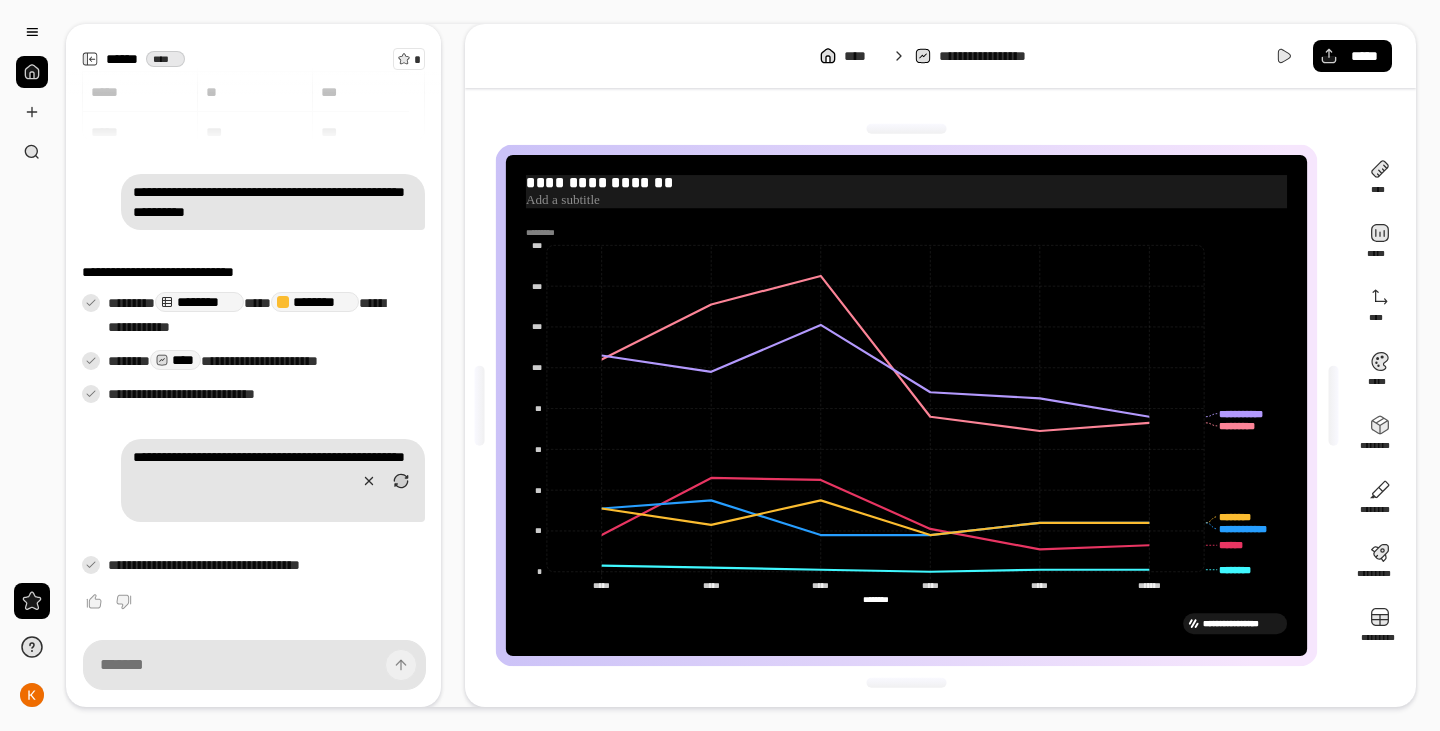 click on "**********" at bounding box center [906, 183] 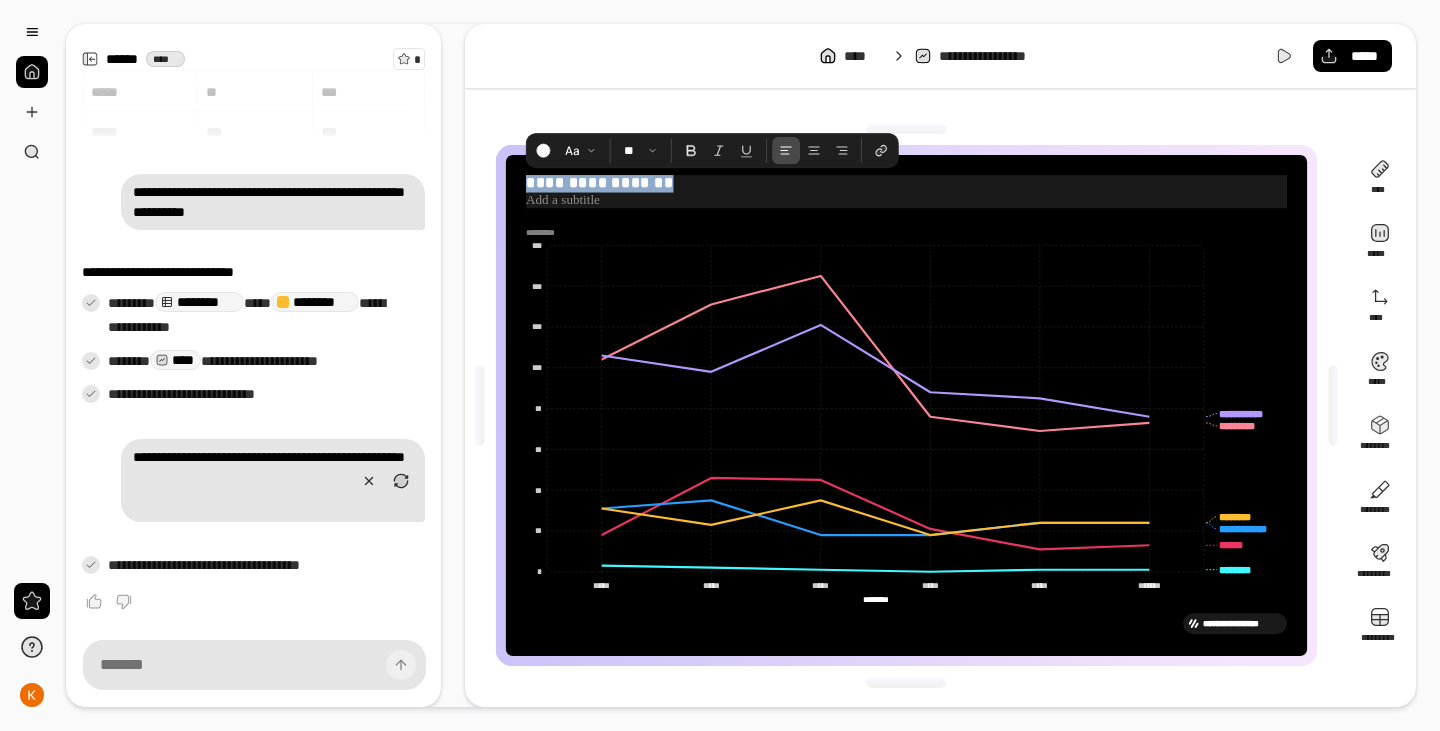 drag, startPoint x: 527, startPoint y: 184, endPoint x: 665, endPoint y: 189, distance: 138.09055 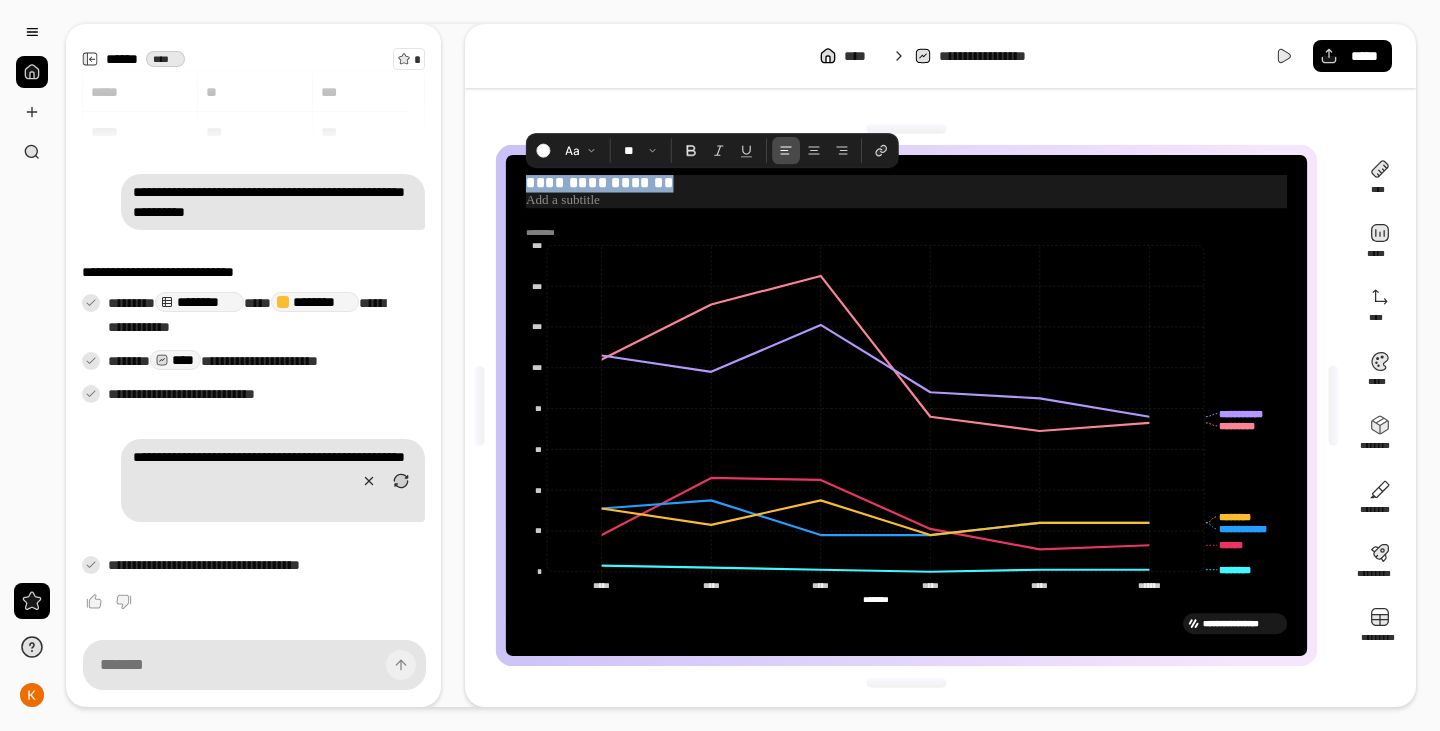 type 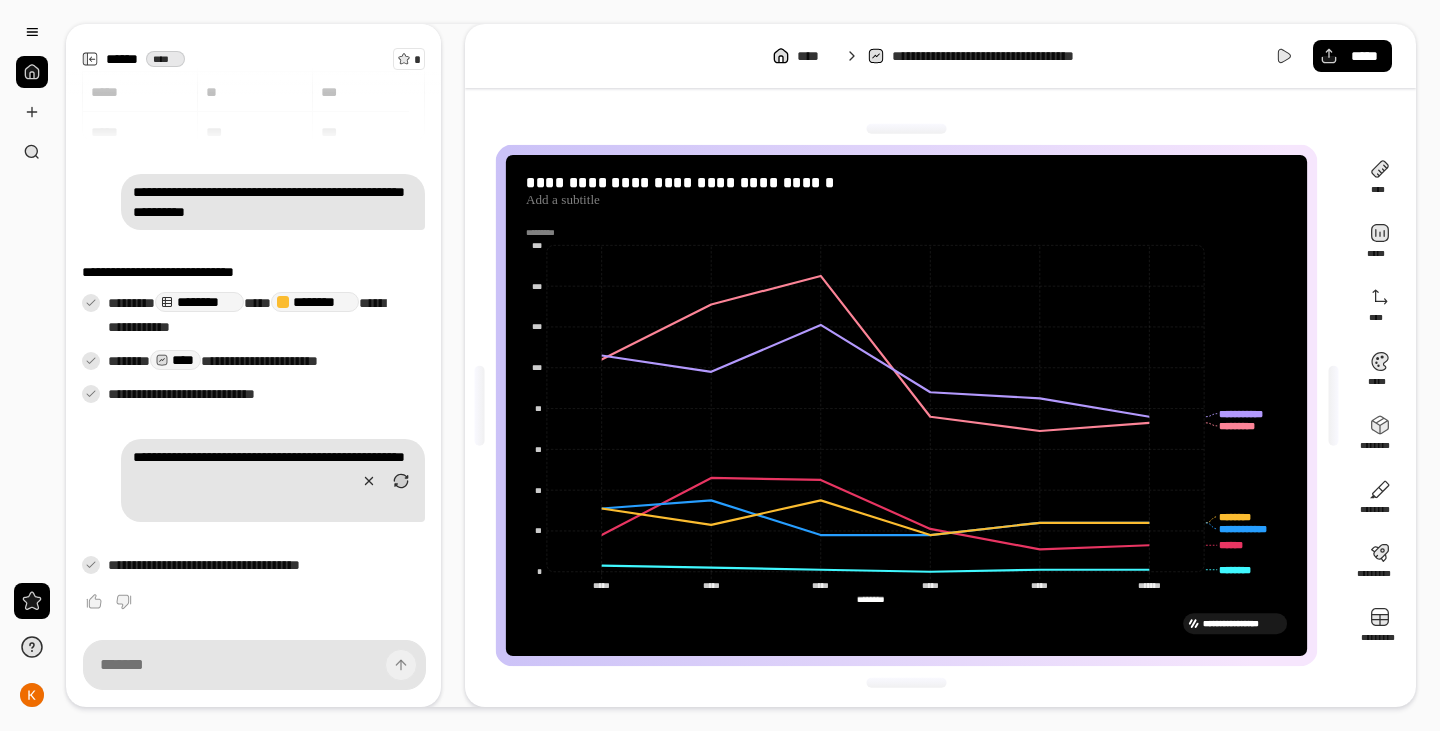 drag, startPoint x: 856, startPoint y: 601, endPoint x: 900, endPoint y: 604, distance: 44.102154 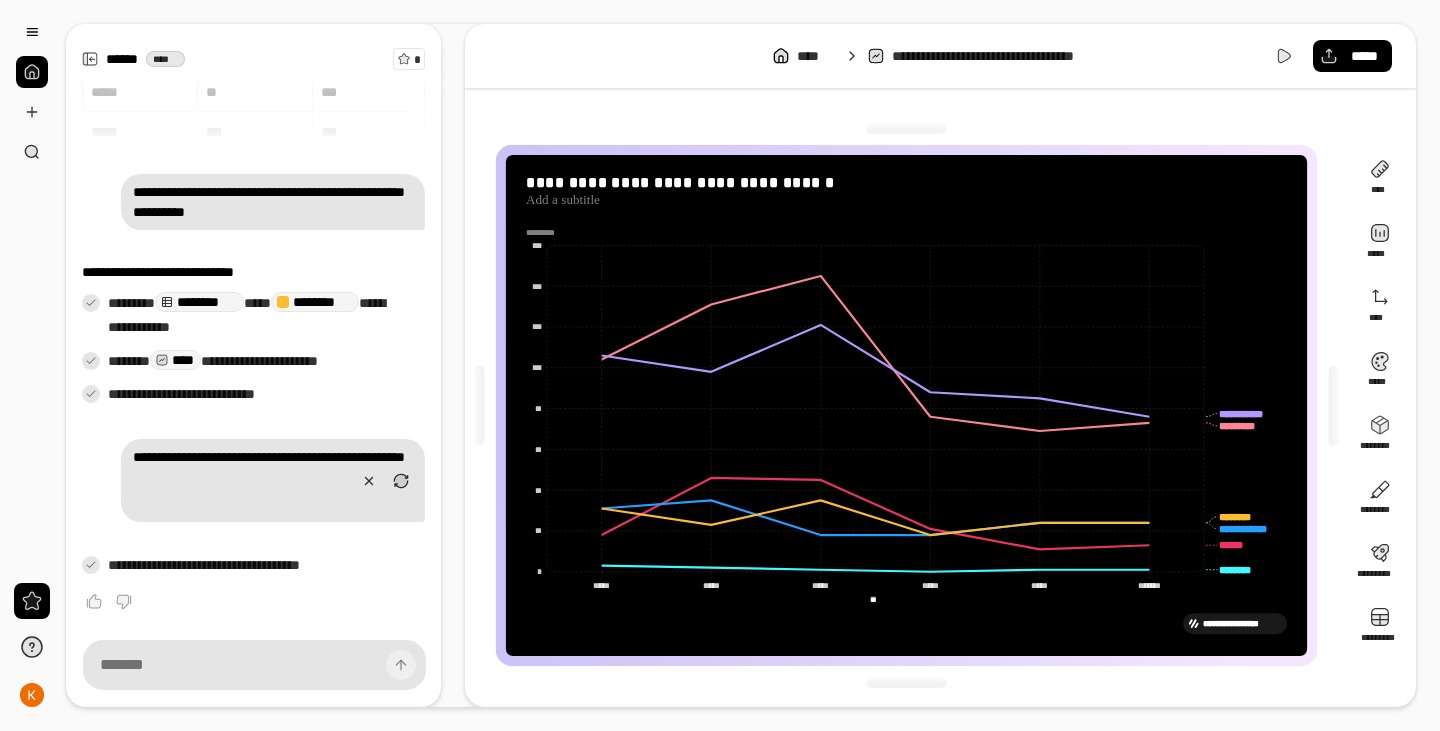 type on "*" 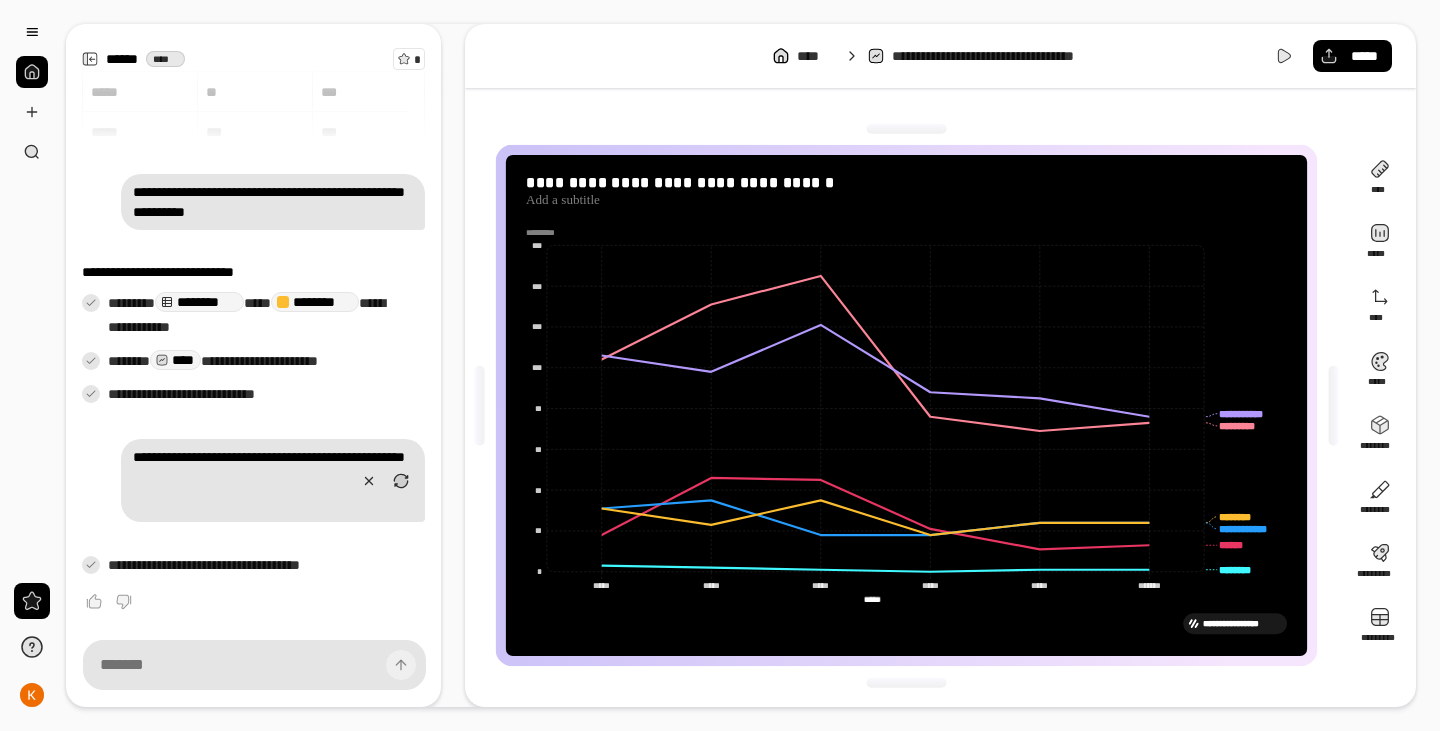 type on "*****" 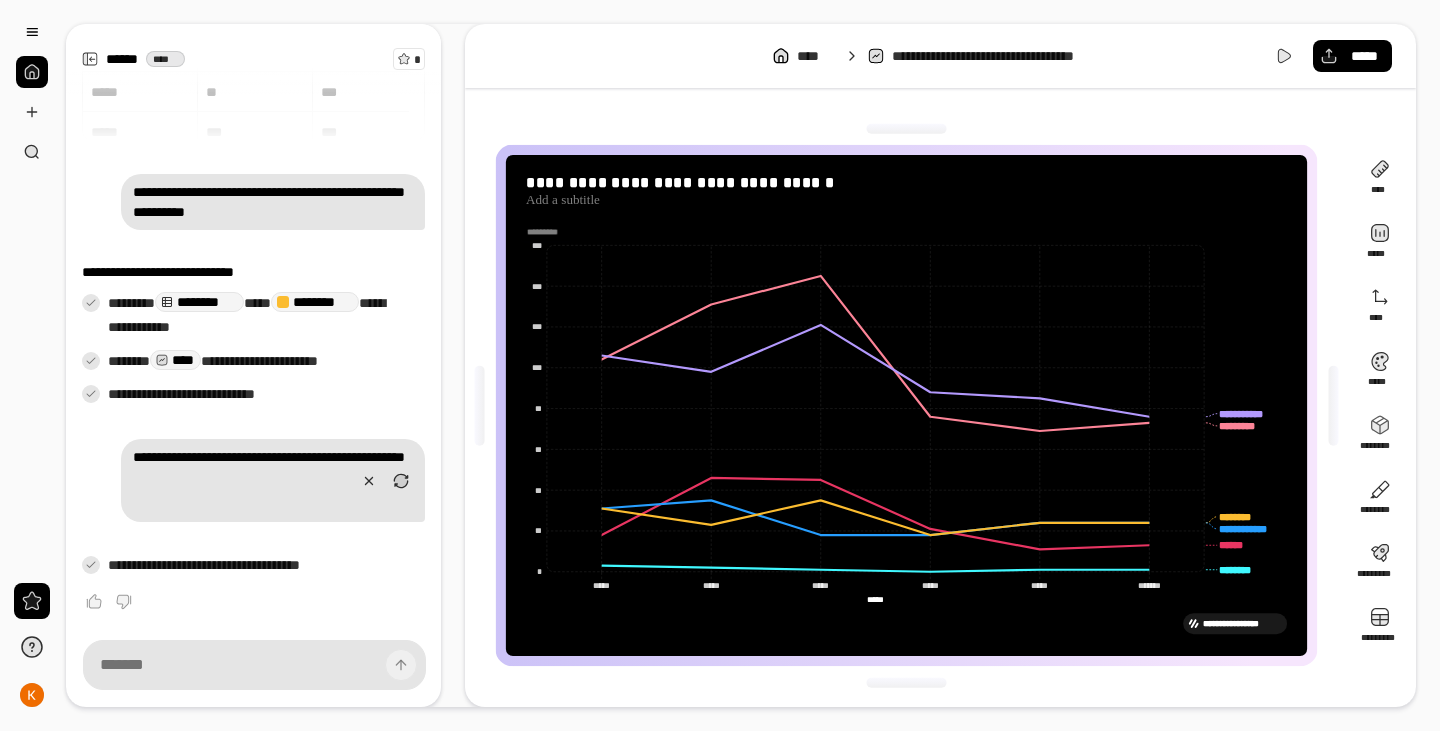 click on "*********" at bounding box center (546, 231) 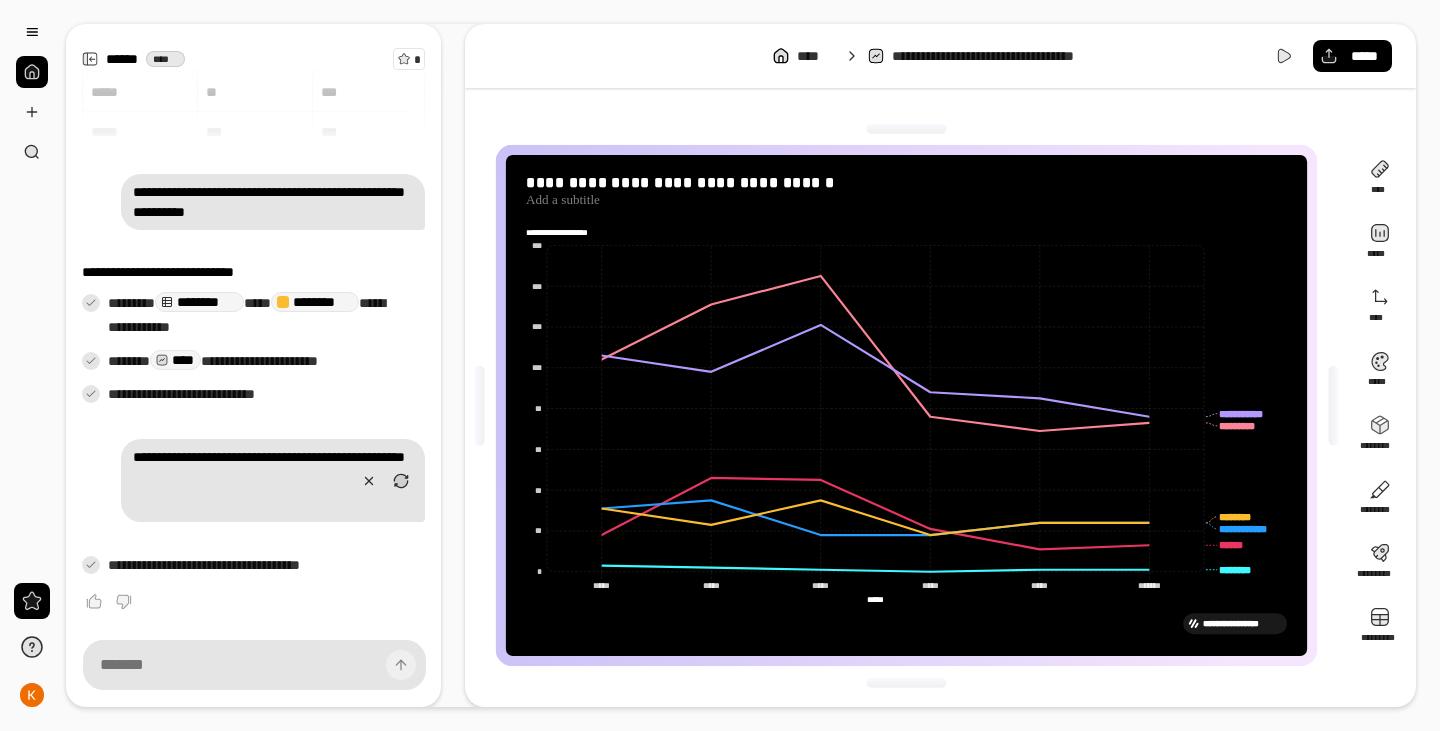 drag, startPoint x: 617, startPoint y: 232, endPoint x: 552, endPoint y: 234, distance: 65.03076 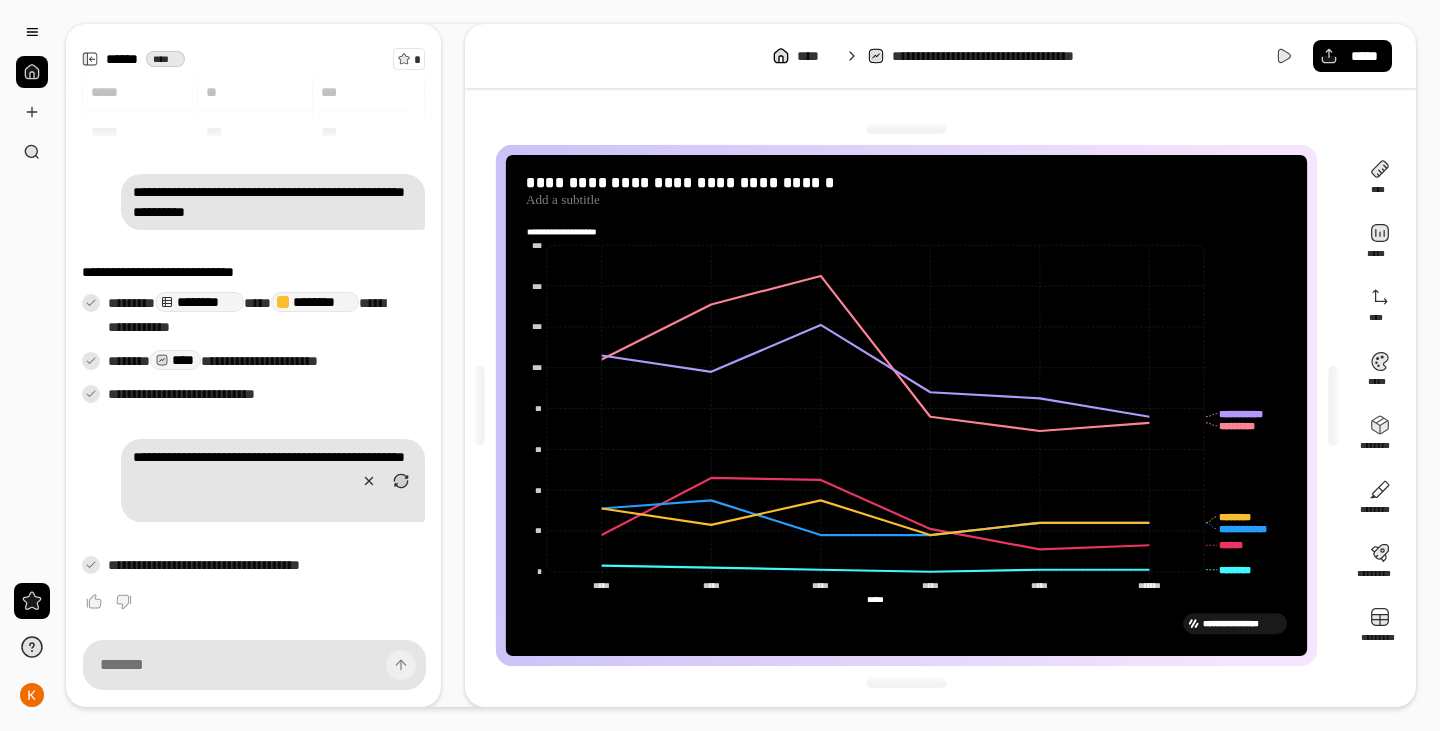 click on "**********" at bounding box center [570, 231] 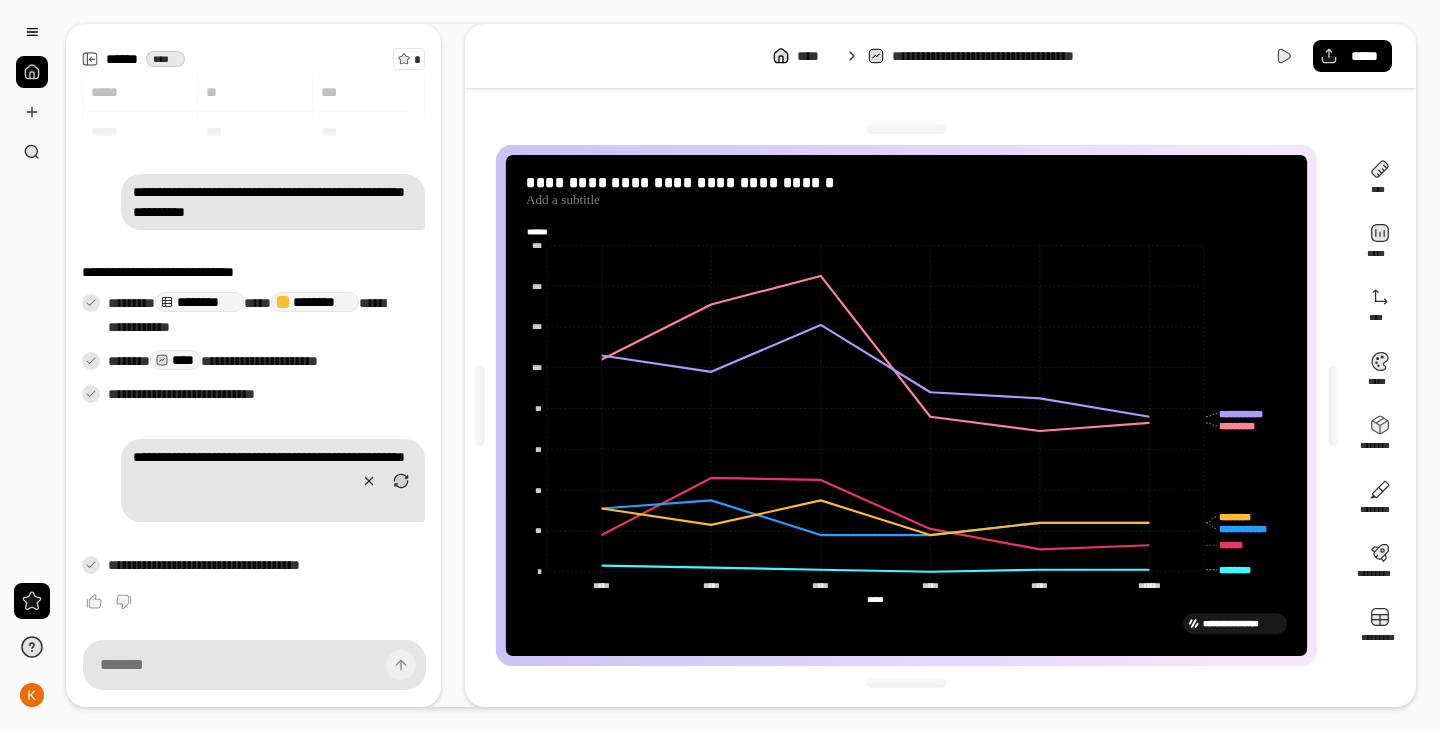 type on "******" 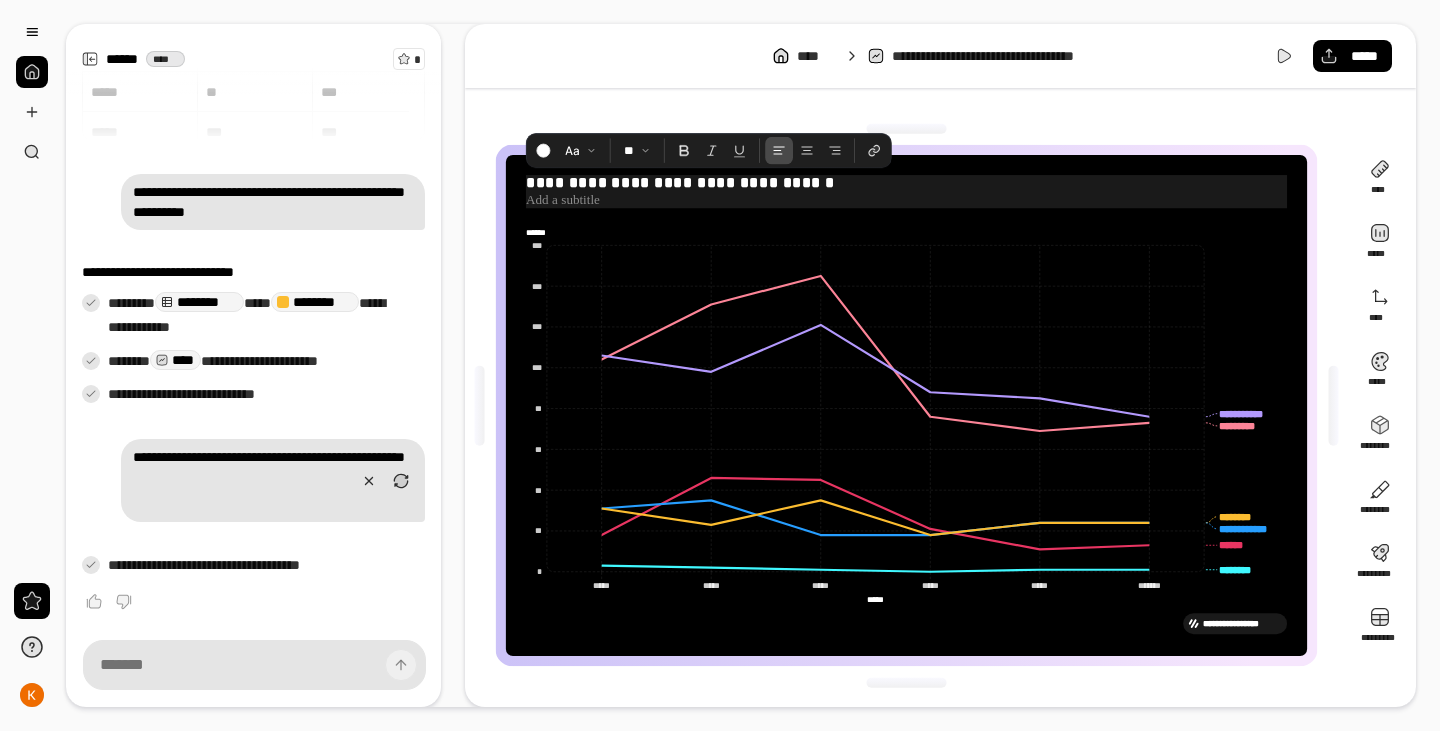 click at bounding box center (906, 200) 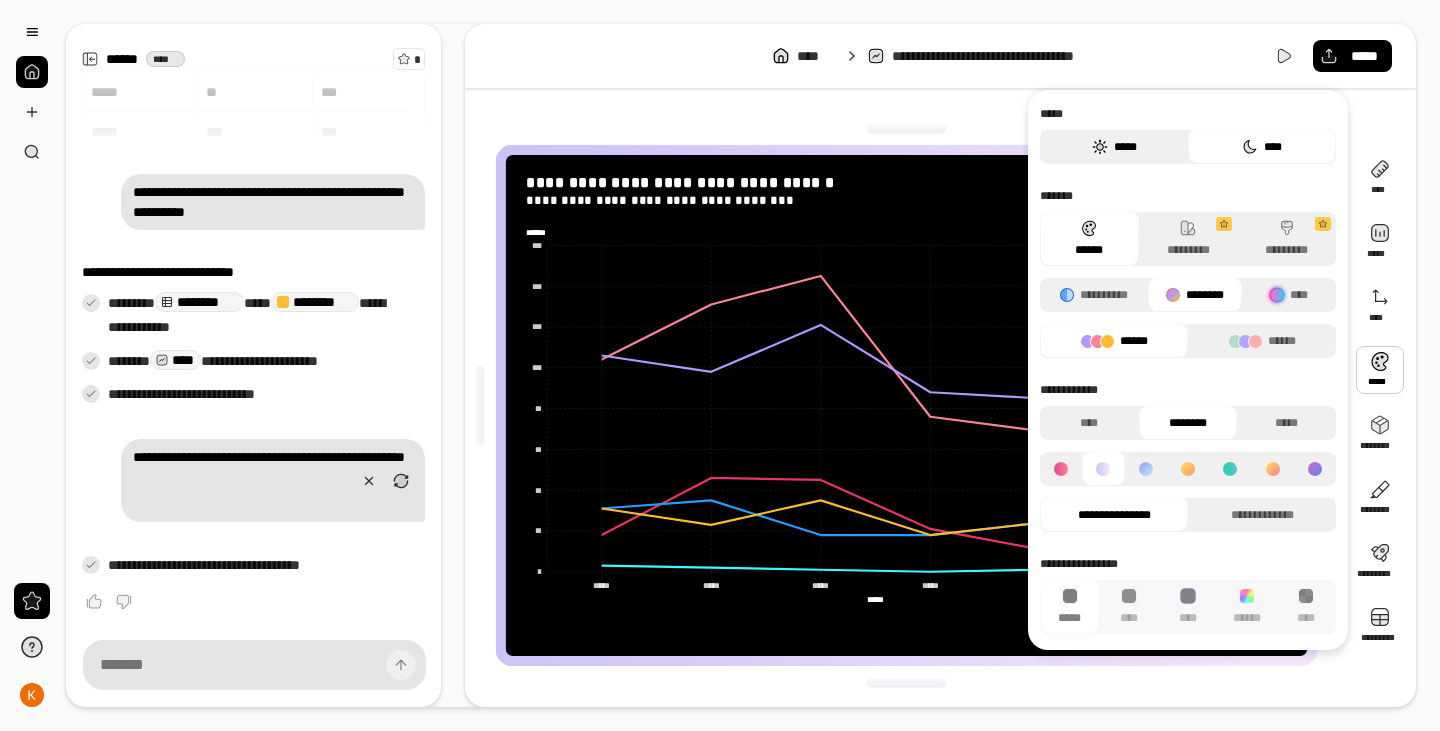 click on "*****" at bounding box center [1114, 147] 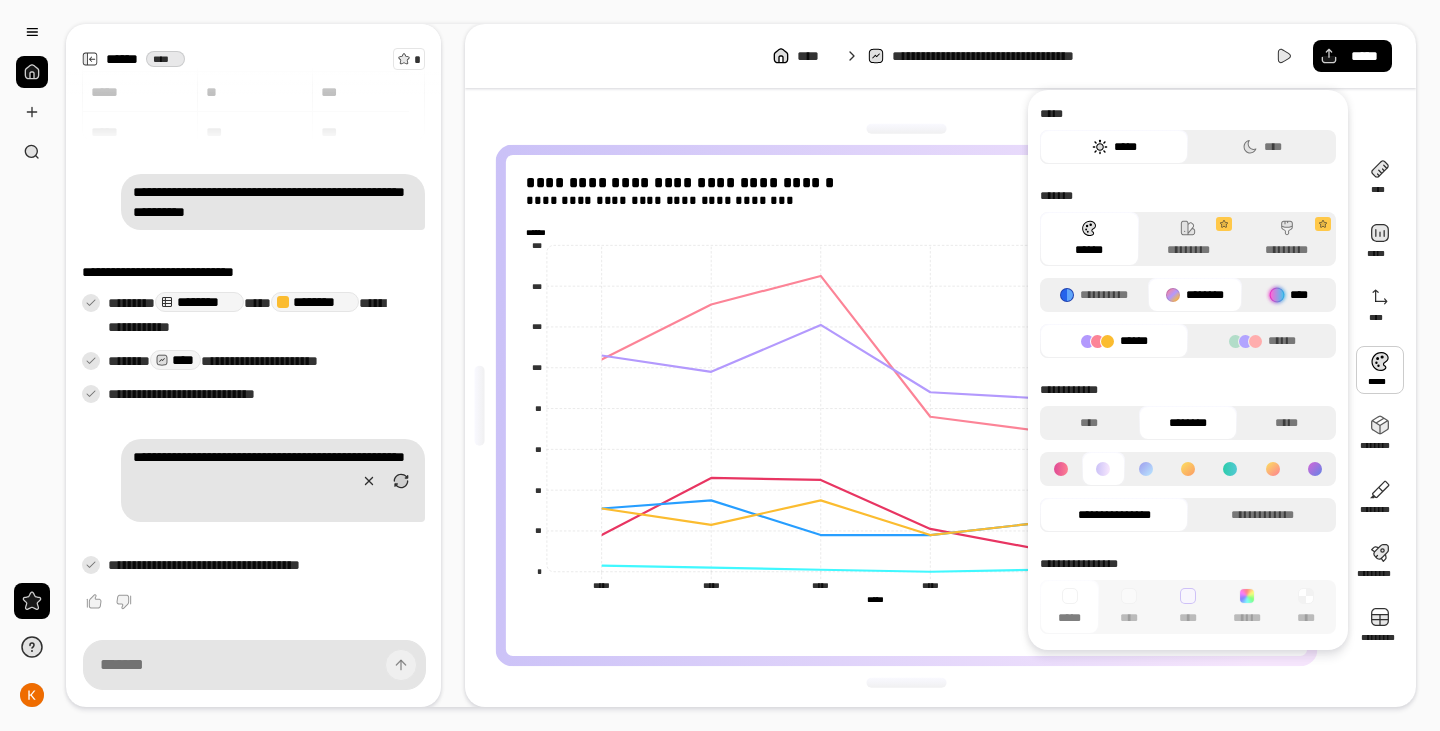 click at bounding box center (1277, 295) 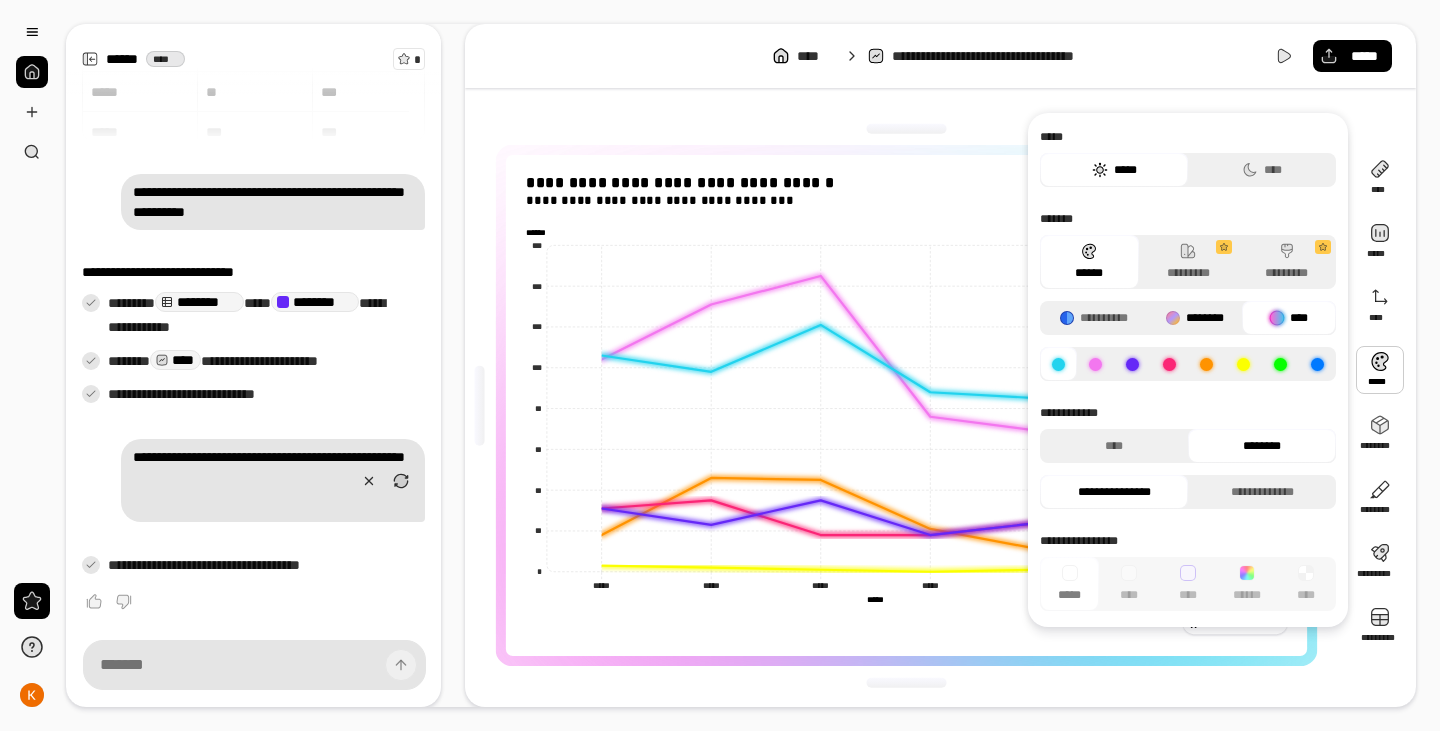 click on "********" at bounding box center (1195, 318) 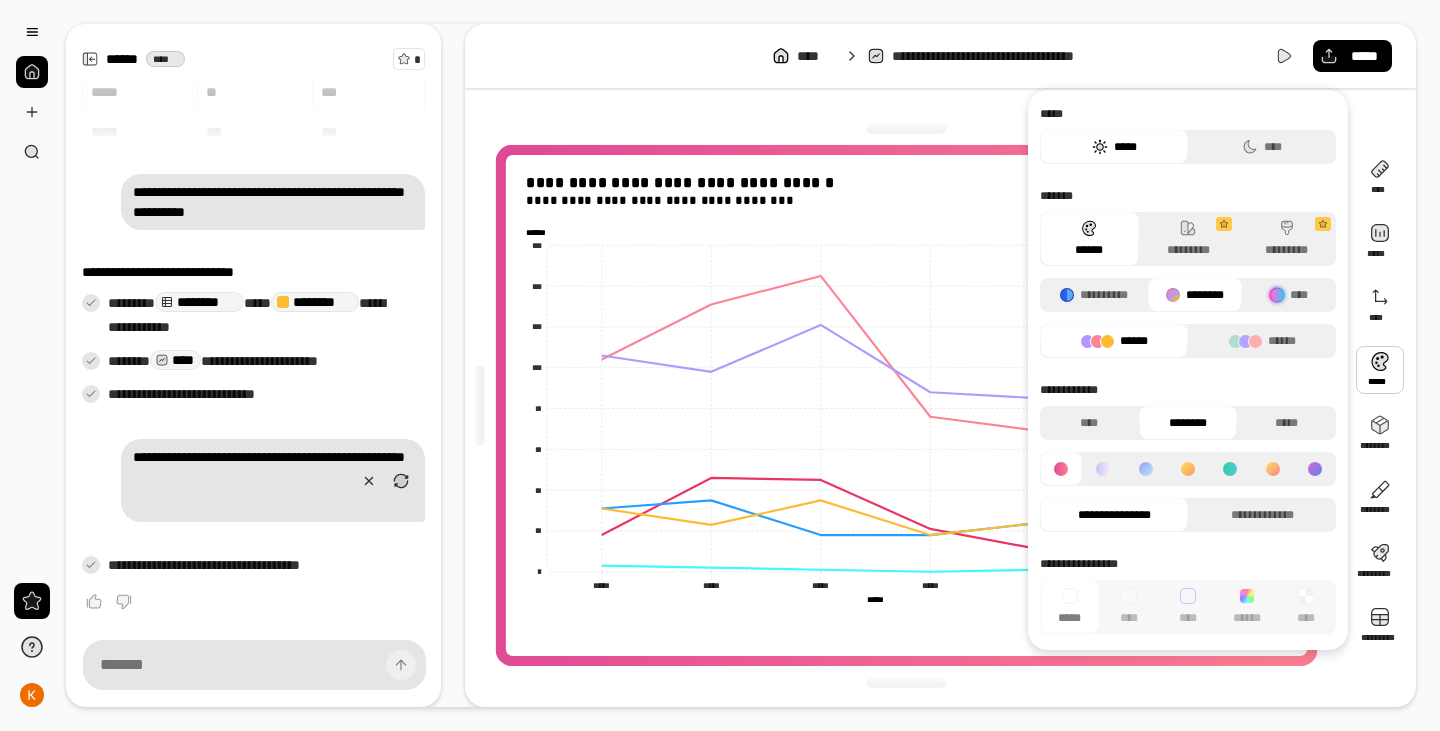 click at bounding box center [1146, 469] 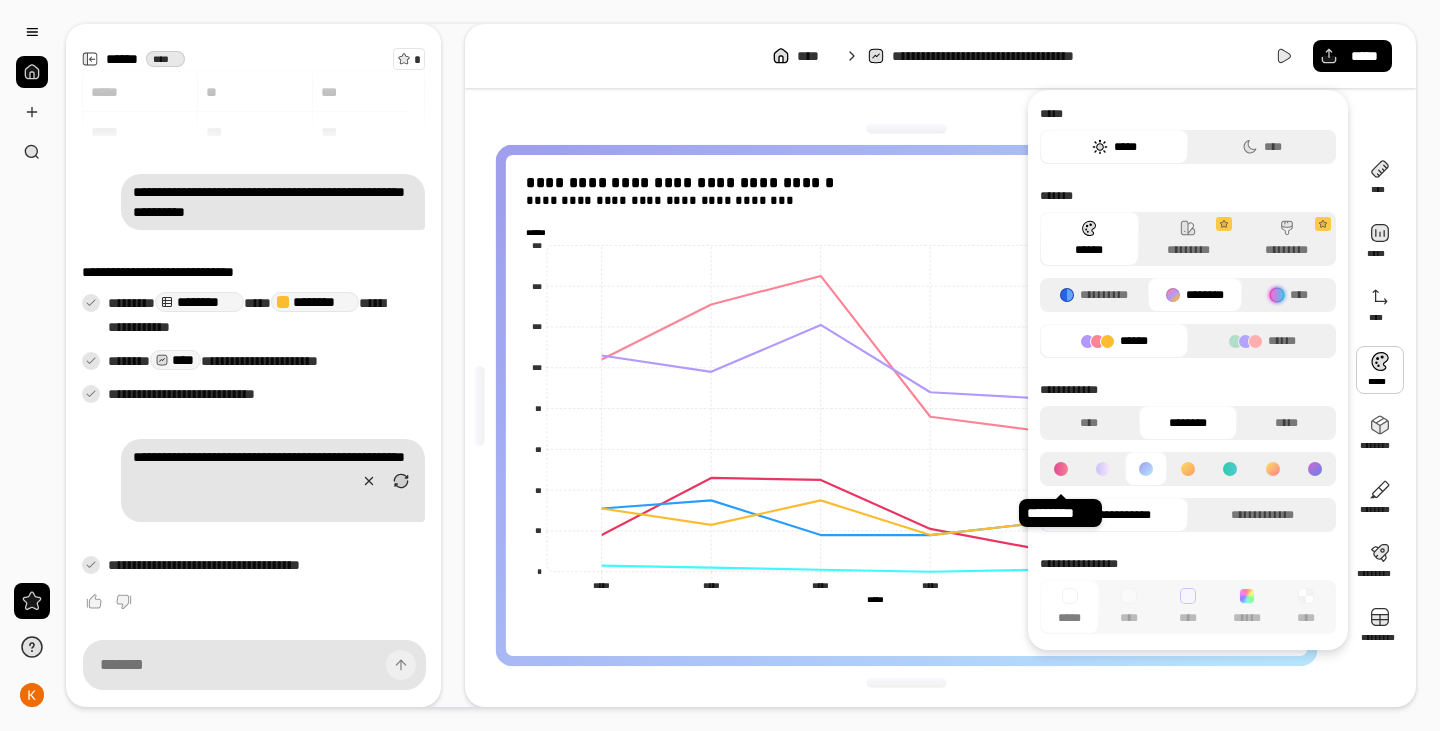 click at bounding box center [1061, 469] 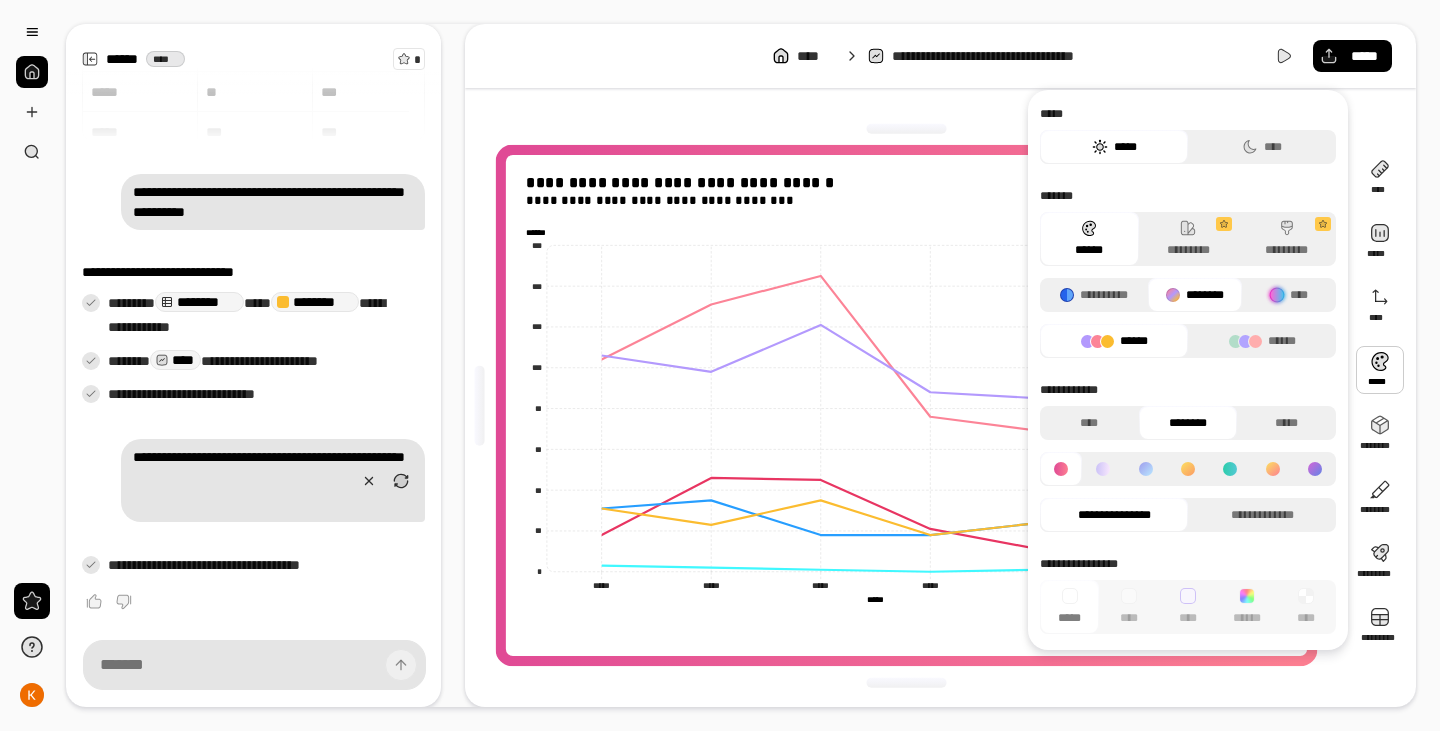 click at bounding box center (1103, 469) 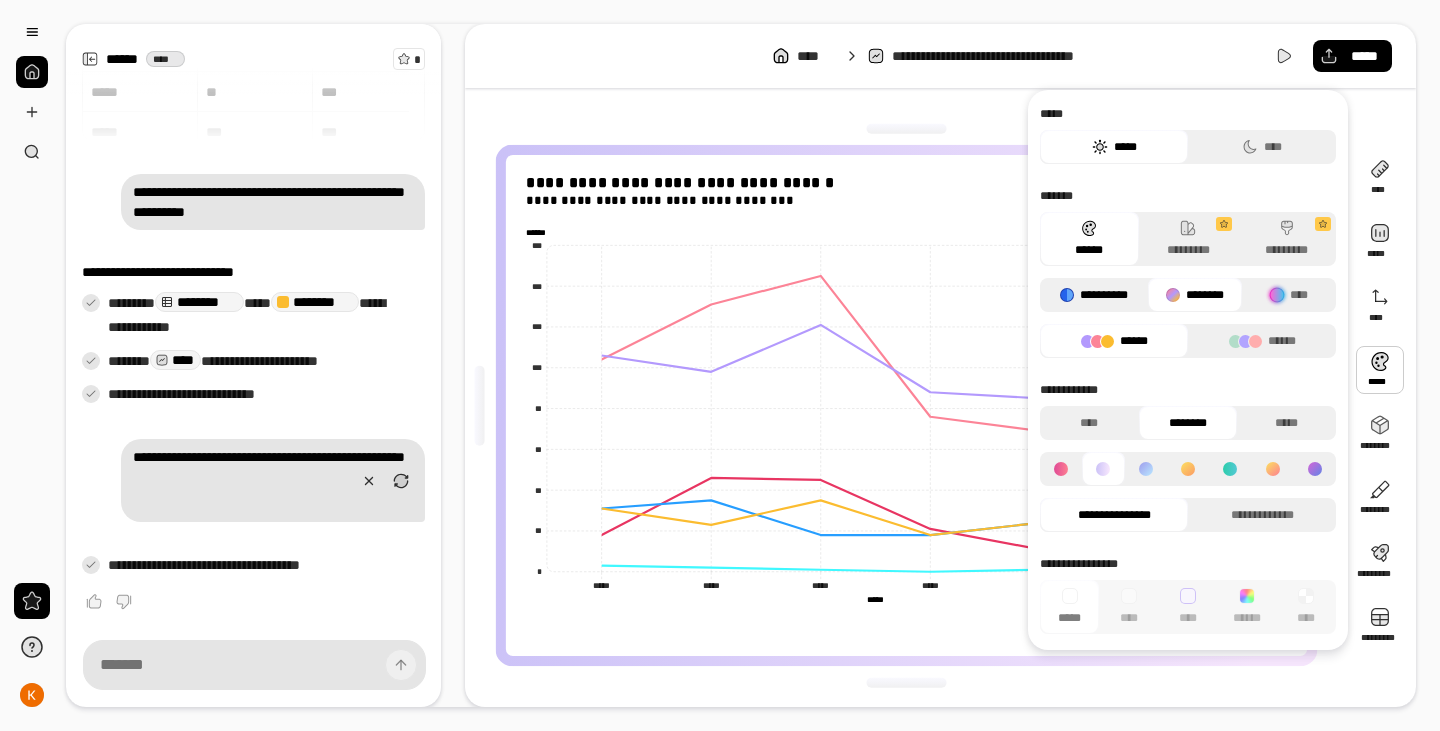 click on "**********" at bounding box center [1094, 295] 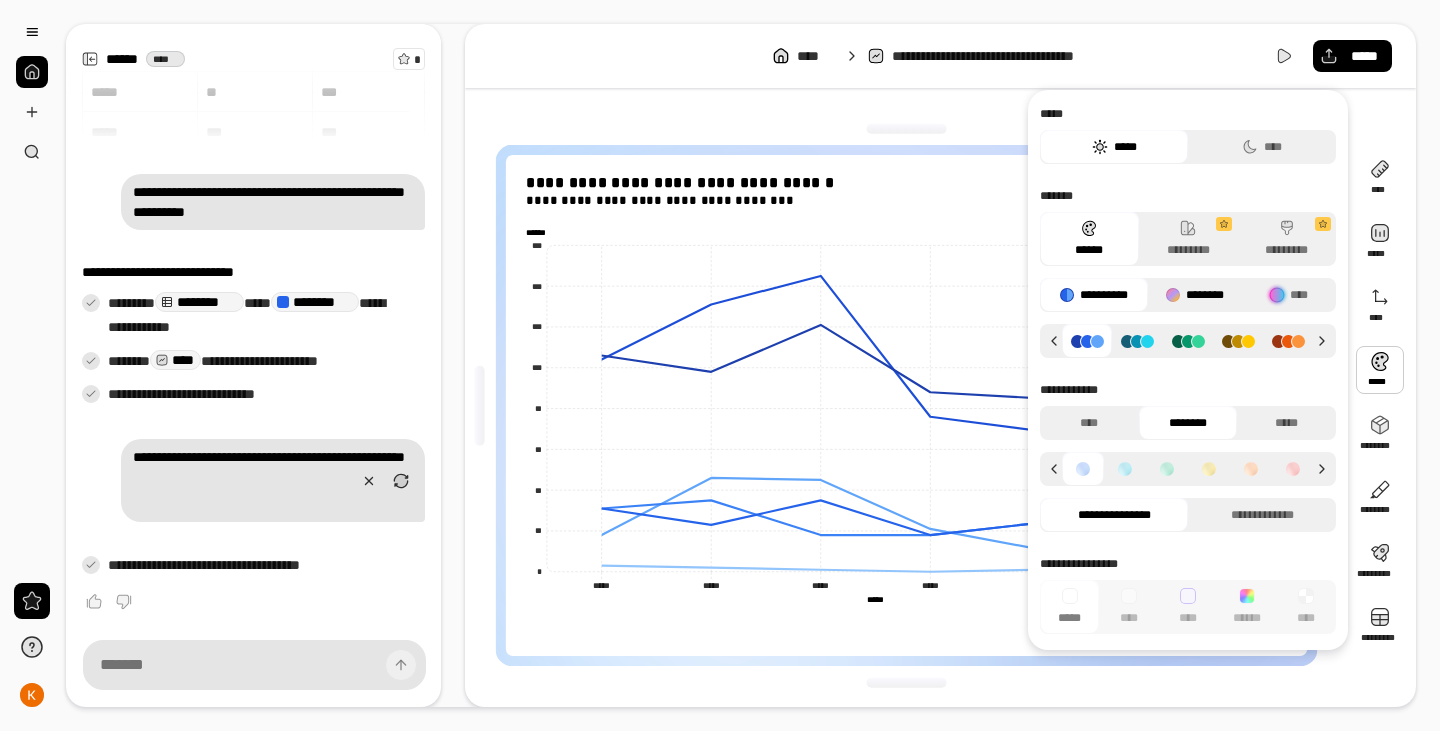 click on "********" at bounding box center (1195, 295) 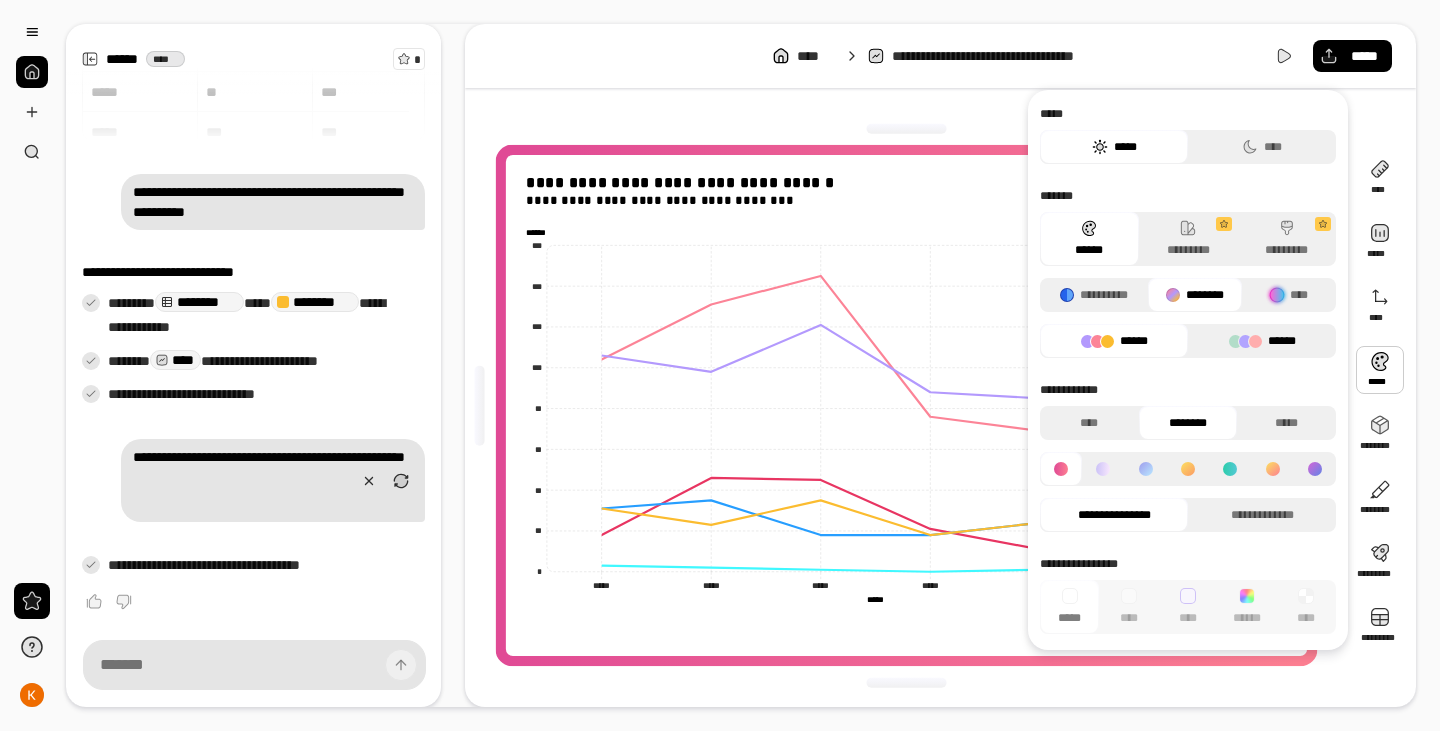 click 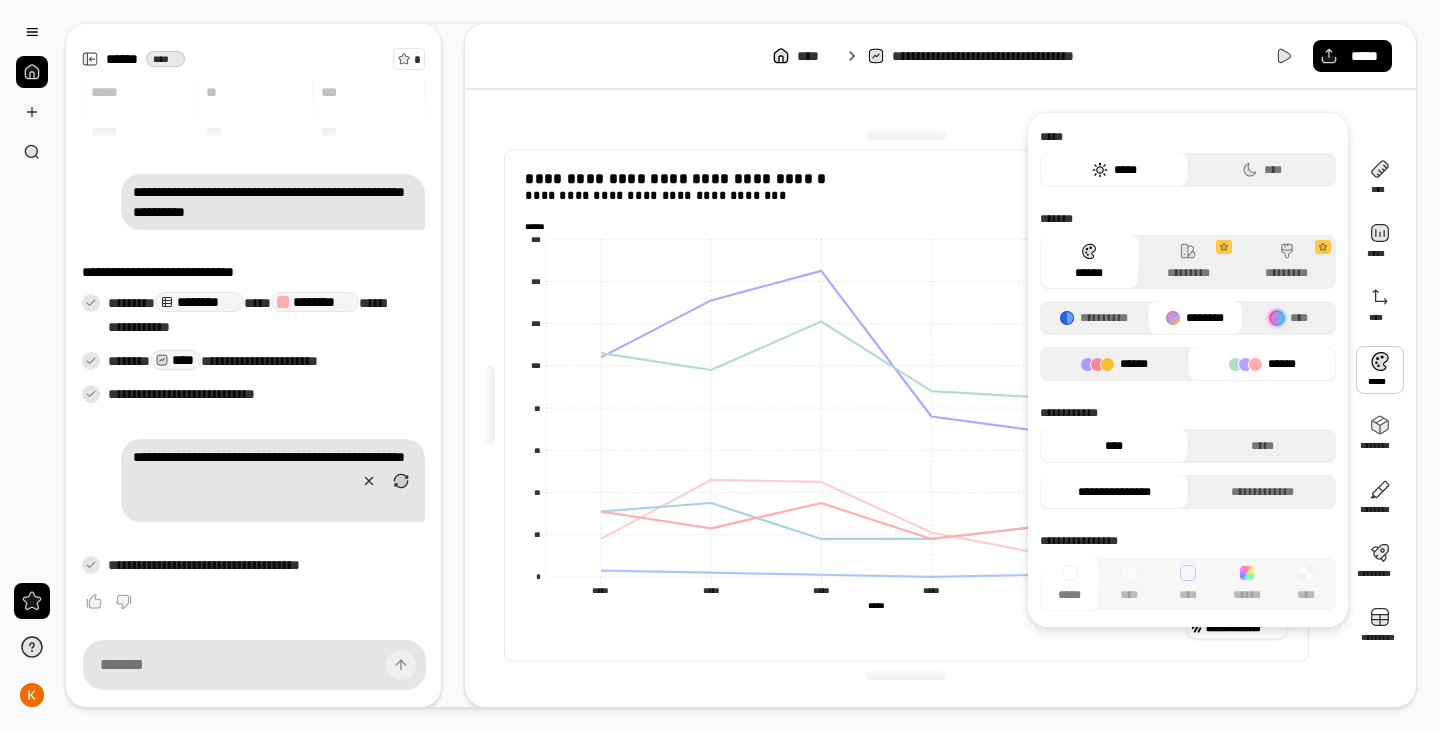 click on "******" at bounding box center [1114, 364] 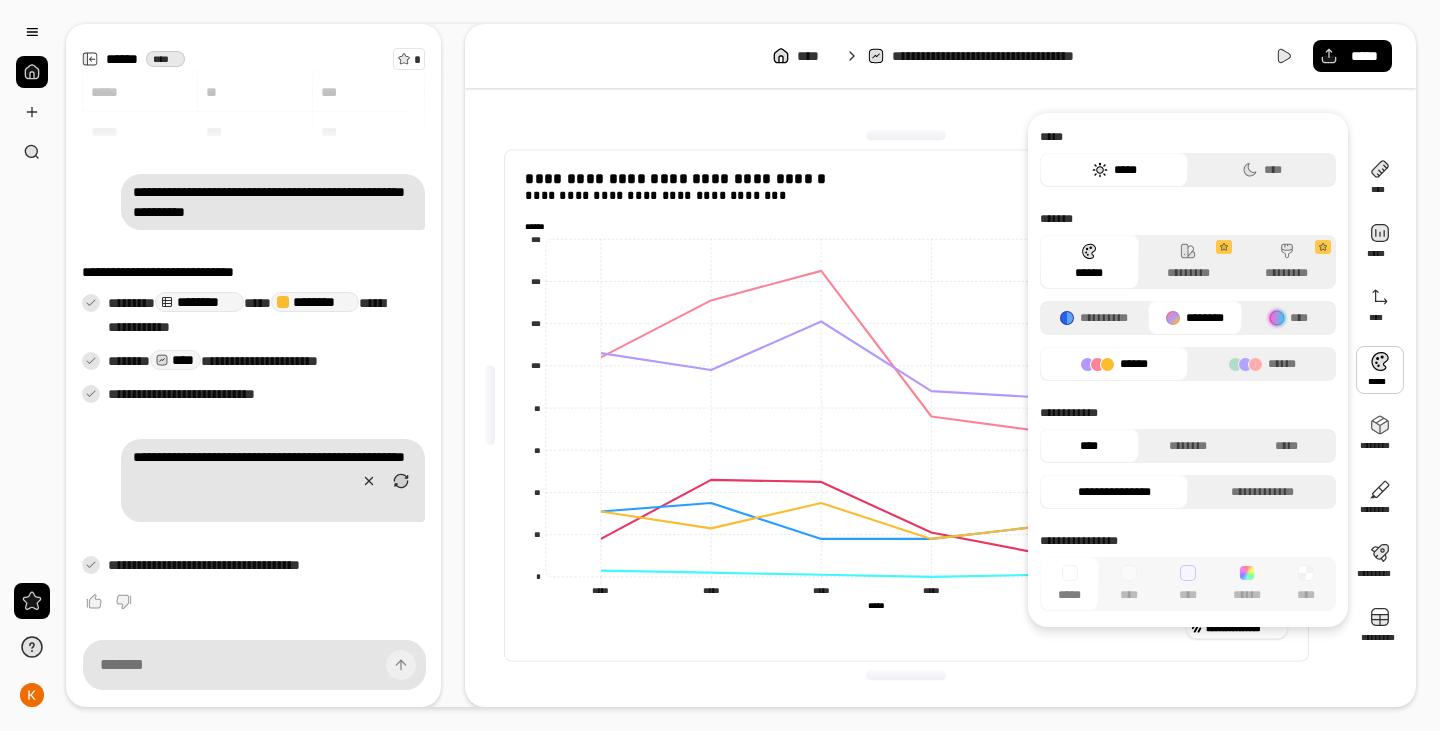 click on "******" at bounding box center [1114, 364] 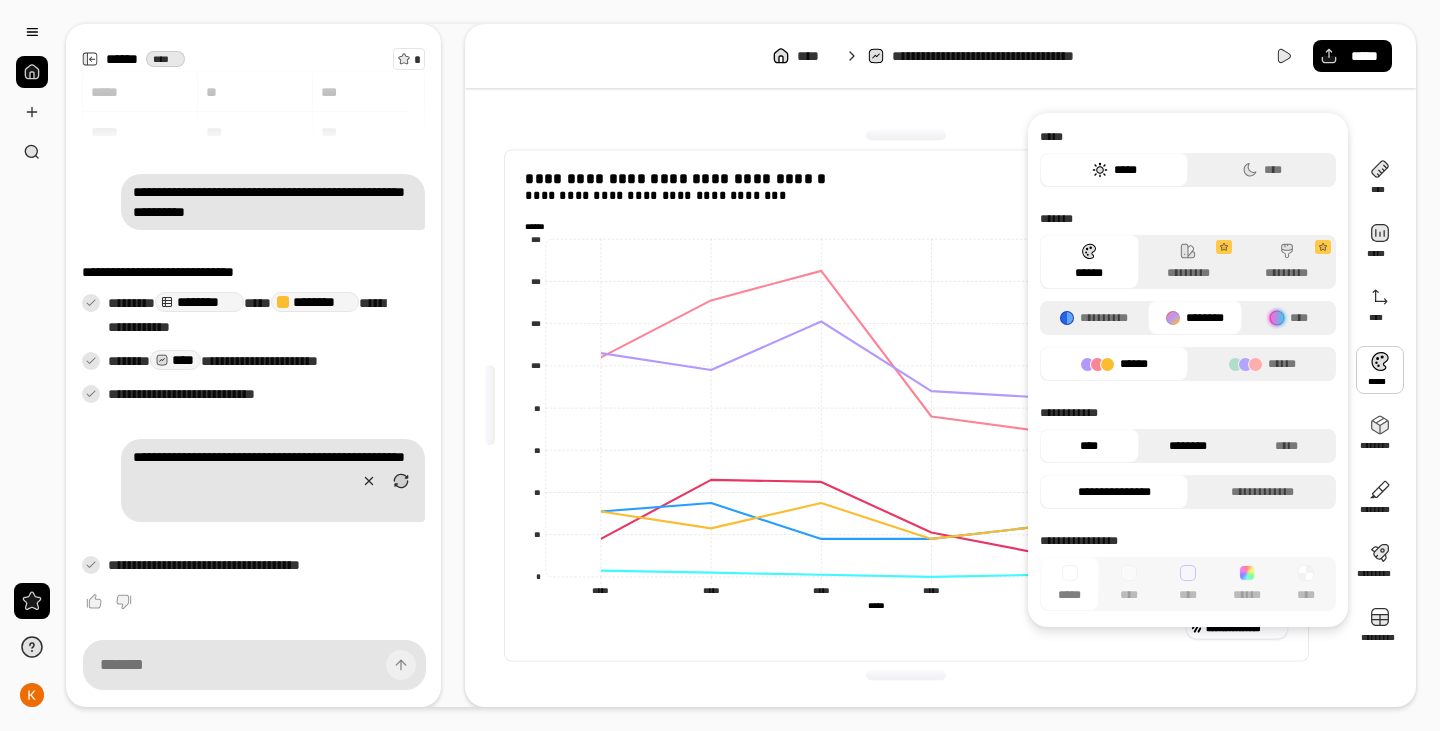 click on "********" at bounding box center (1188, 446) 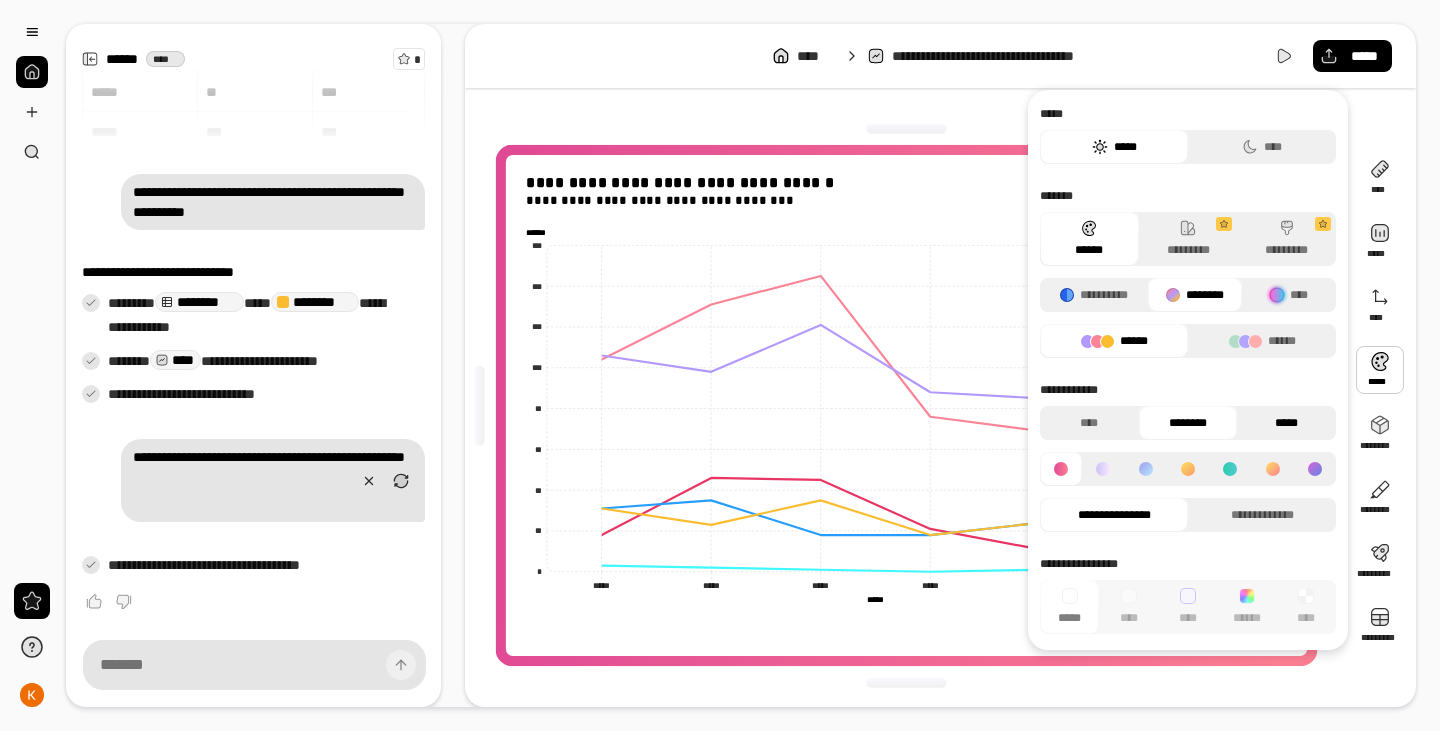 click on "*****" at bounding box center (1286, 423) 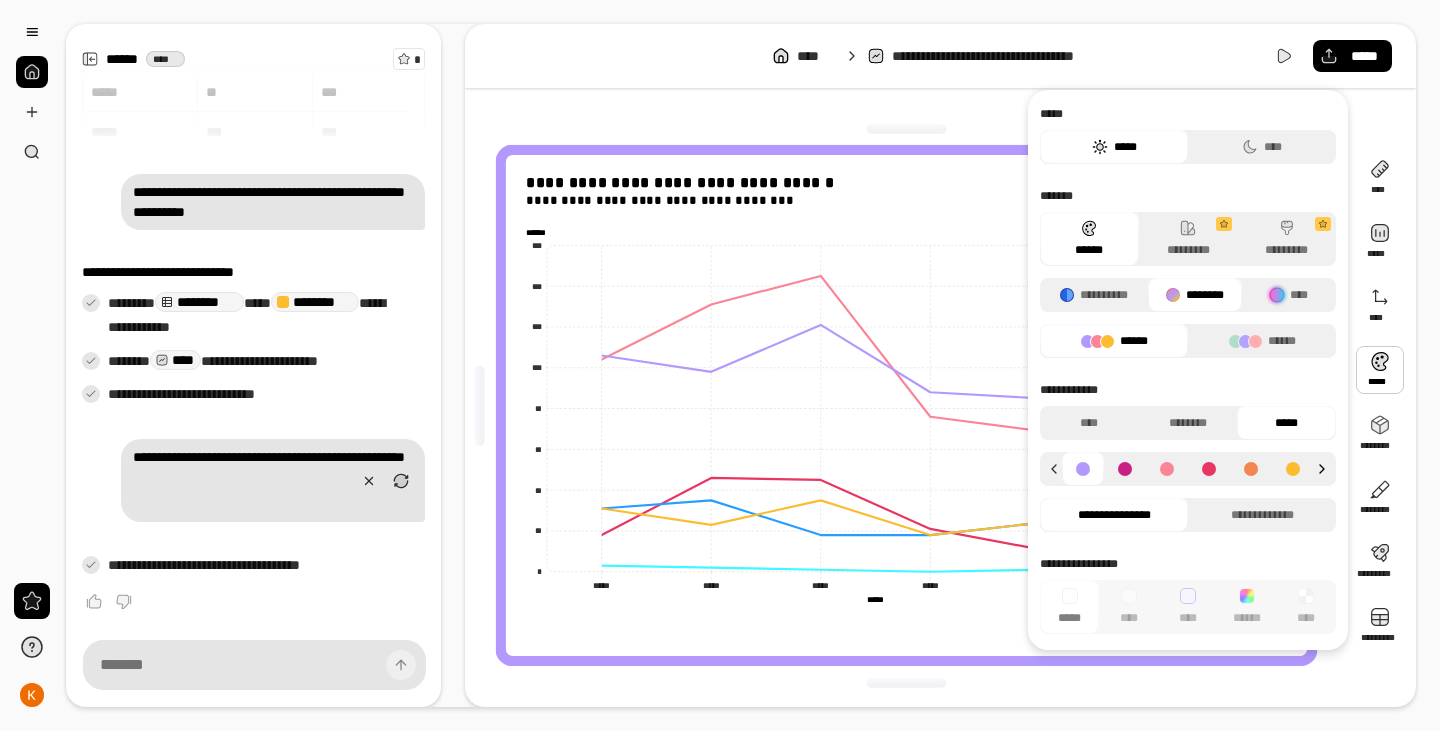 click at bounding box center (1325, 469) 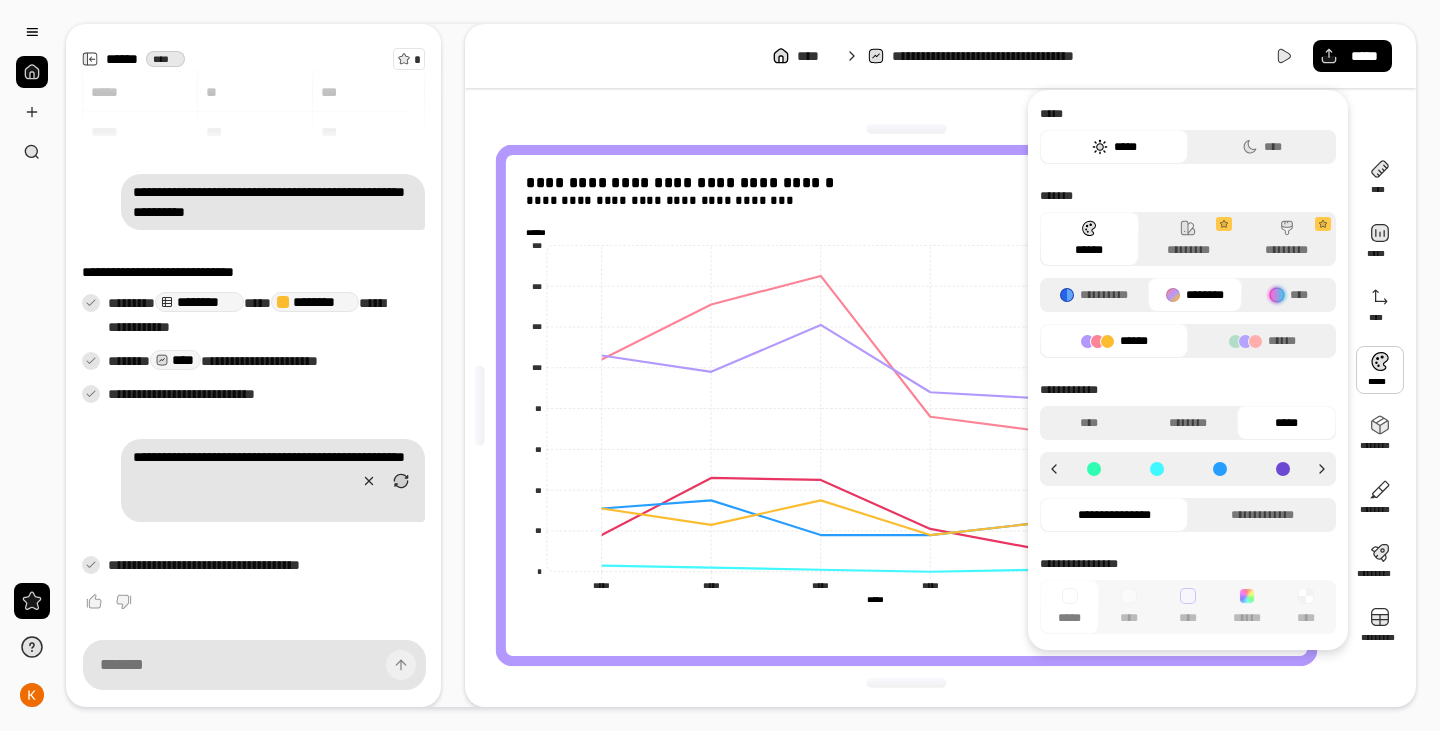 click at bounding box center (1219, 469) 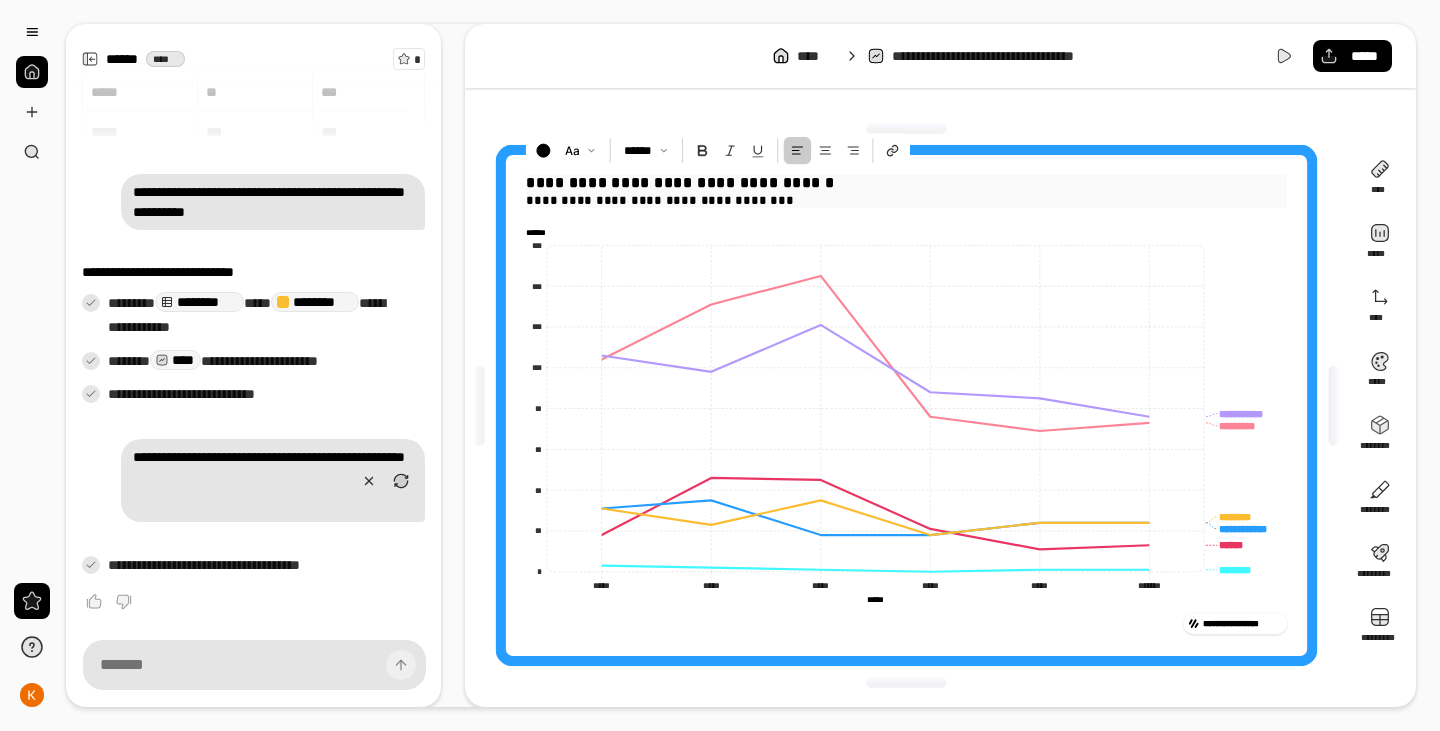 click on "**********" at bounding box center (906, 200) 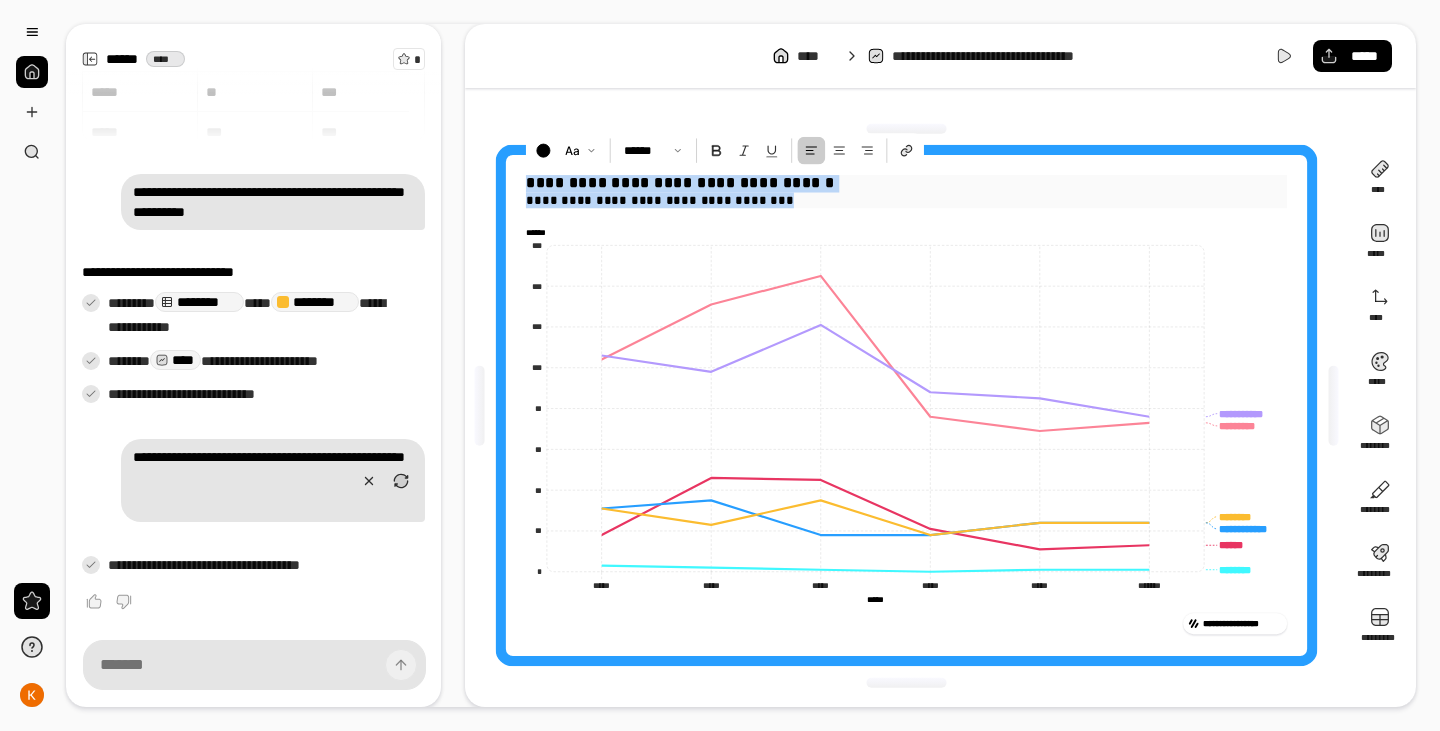 drag, startPoint x: 528, startPoint y: 185, endPoint x: 824, endPoint y: 203, distance: 296.54678 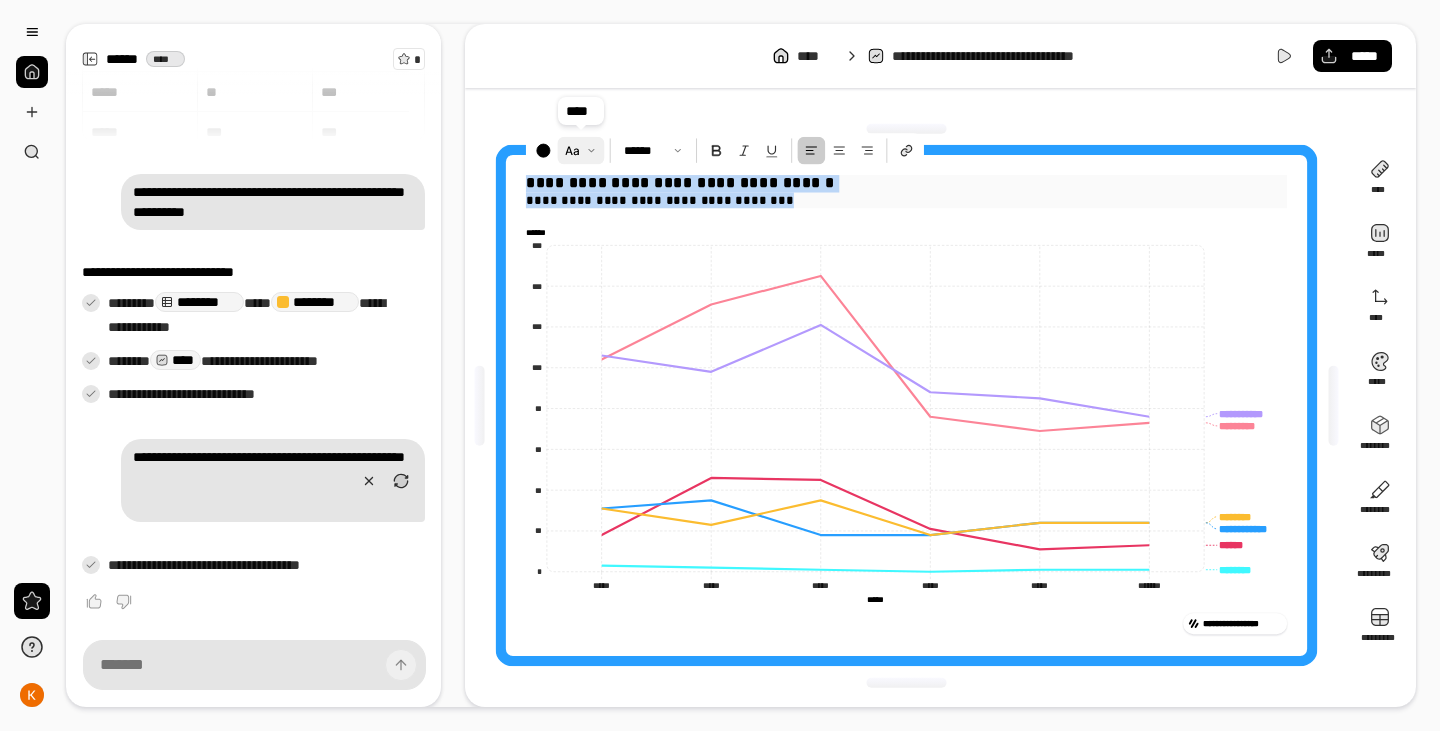 click at bounding box center [580, 151] 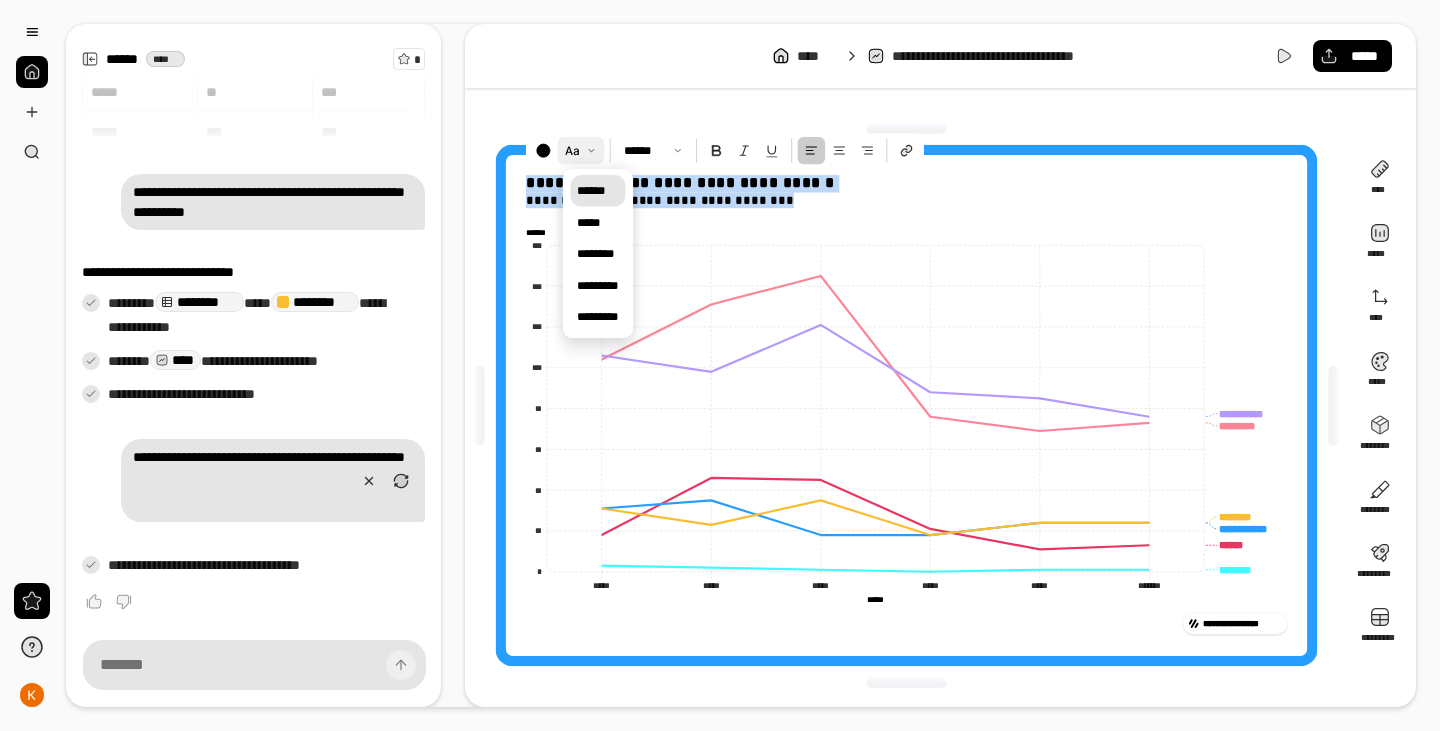 click on "******" at bounding box center (597, 190) 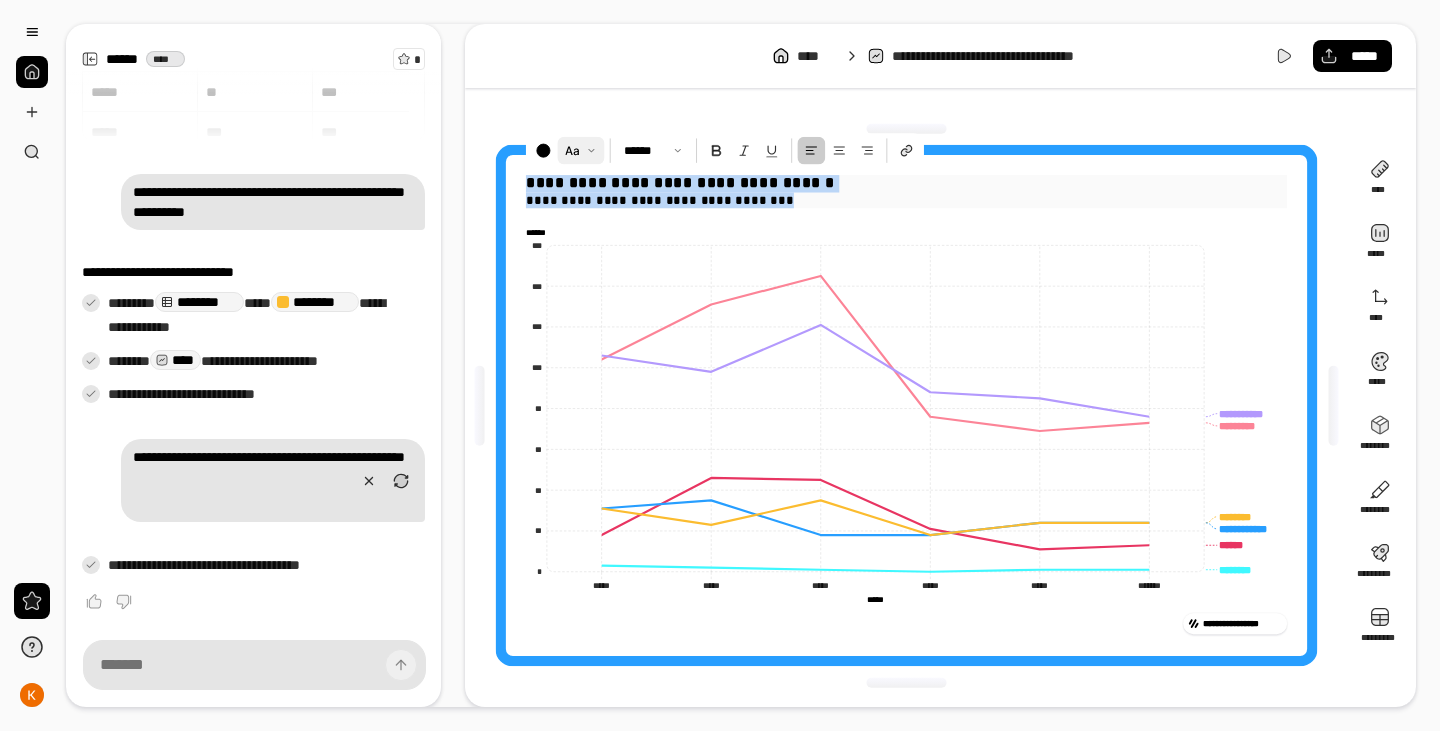 click on "**********" at bounding box center [660, 199] 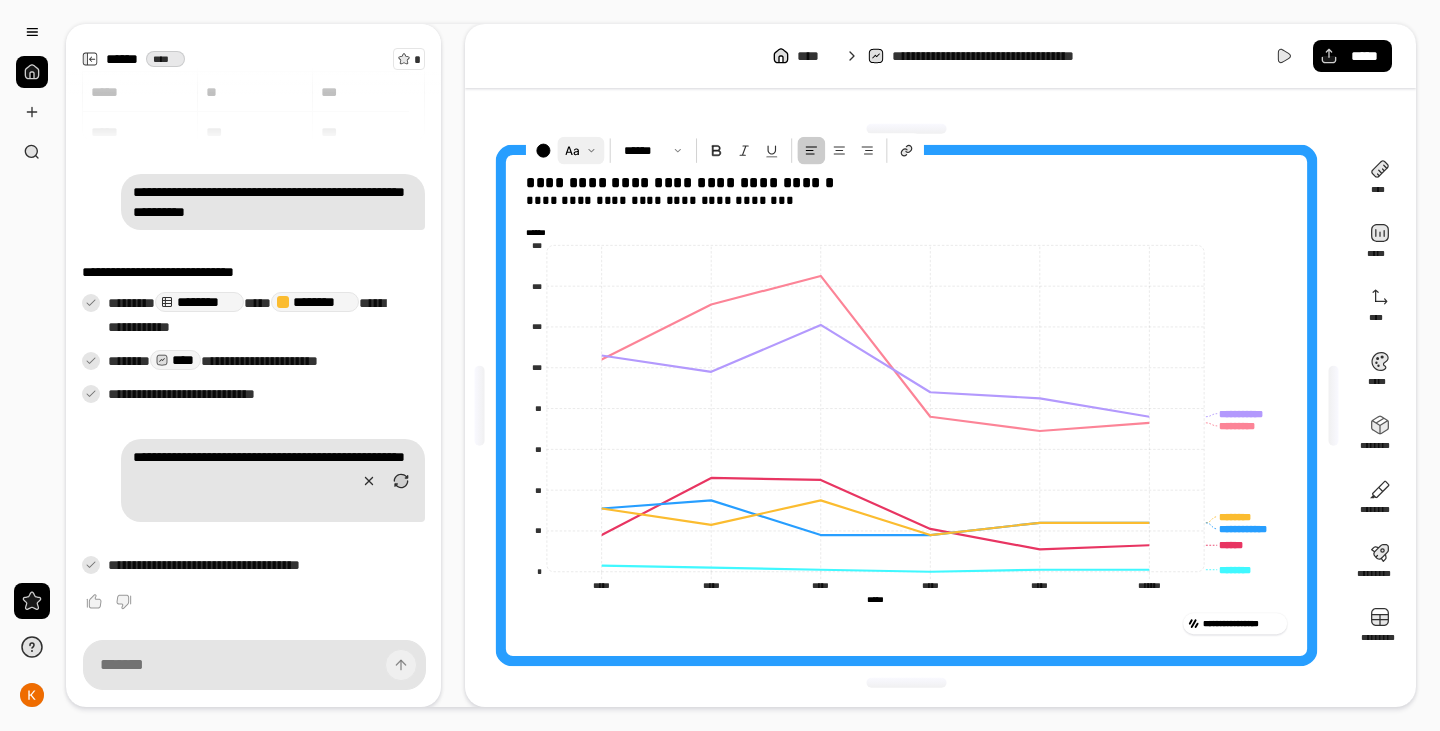 click on "**********" at bounding box center [906, 195] 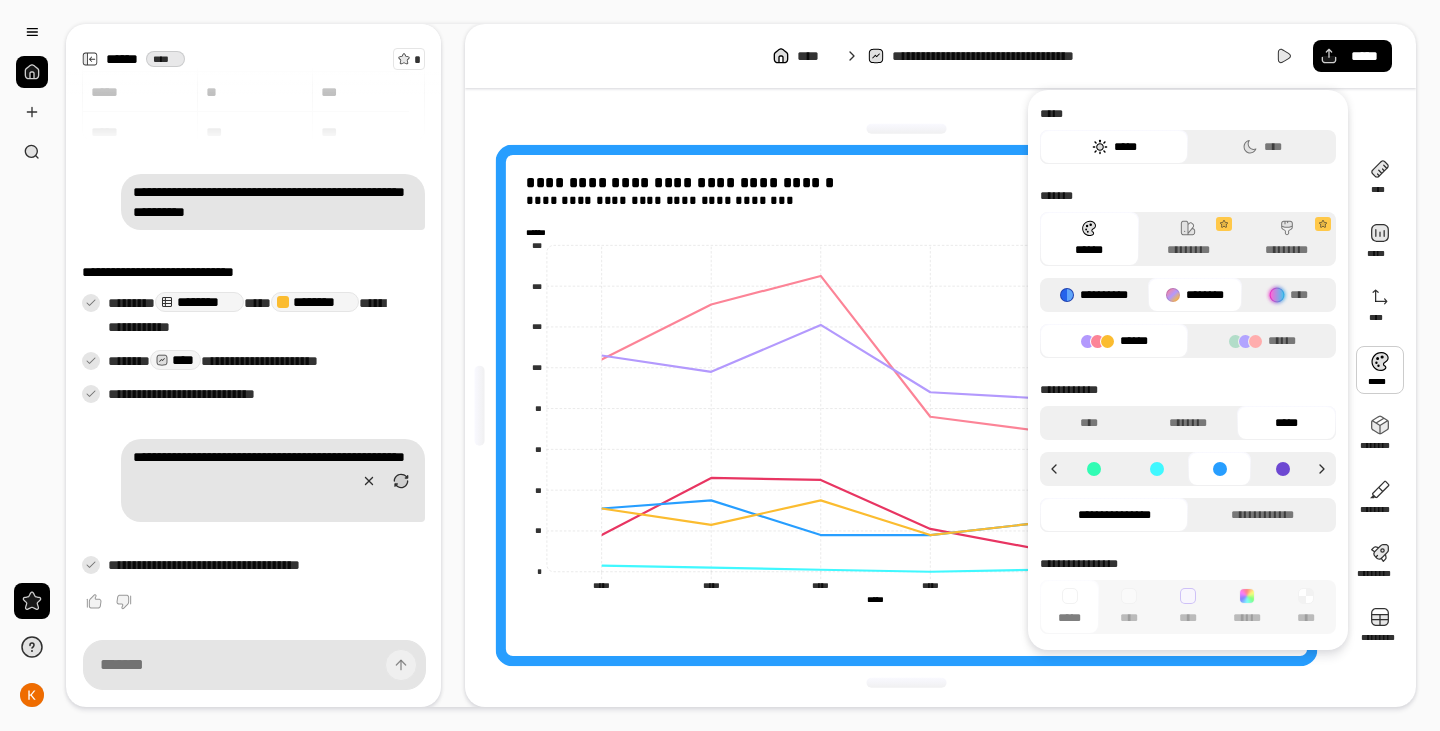 click on "**********" at bounding box center (1094, 295) 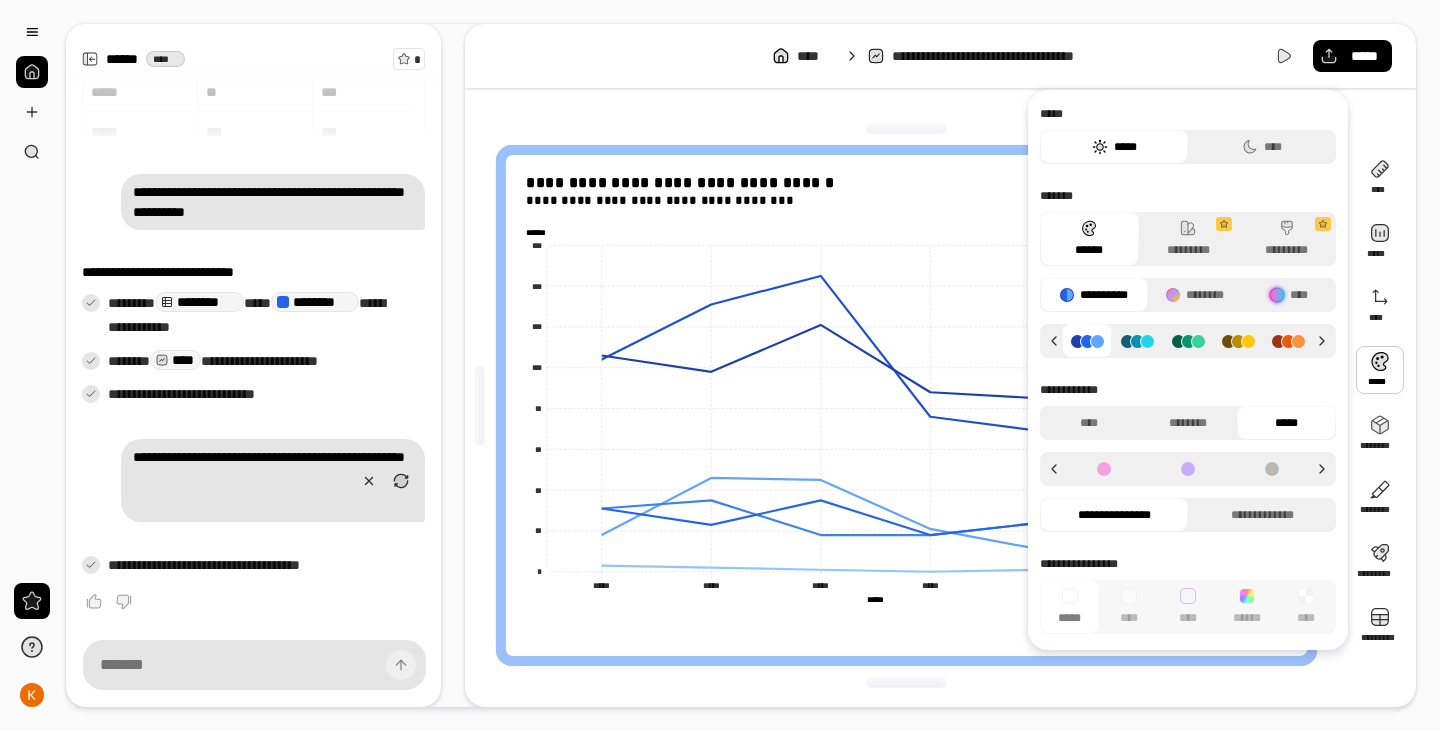 click on "**********" at bounding box center (1188, 273) 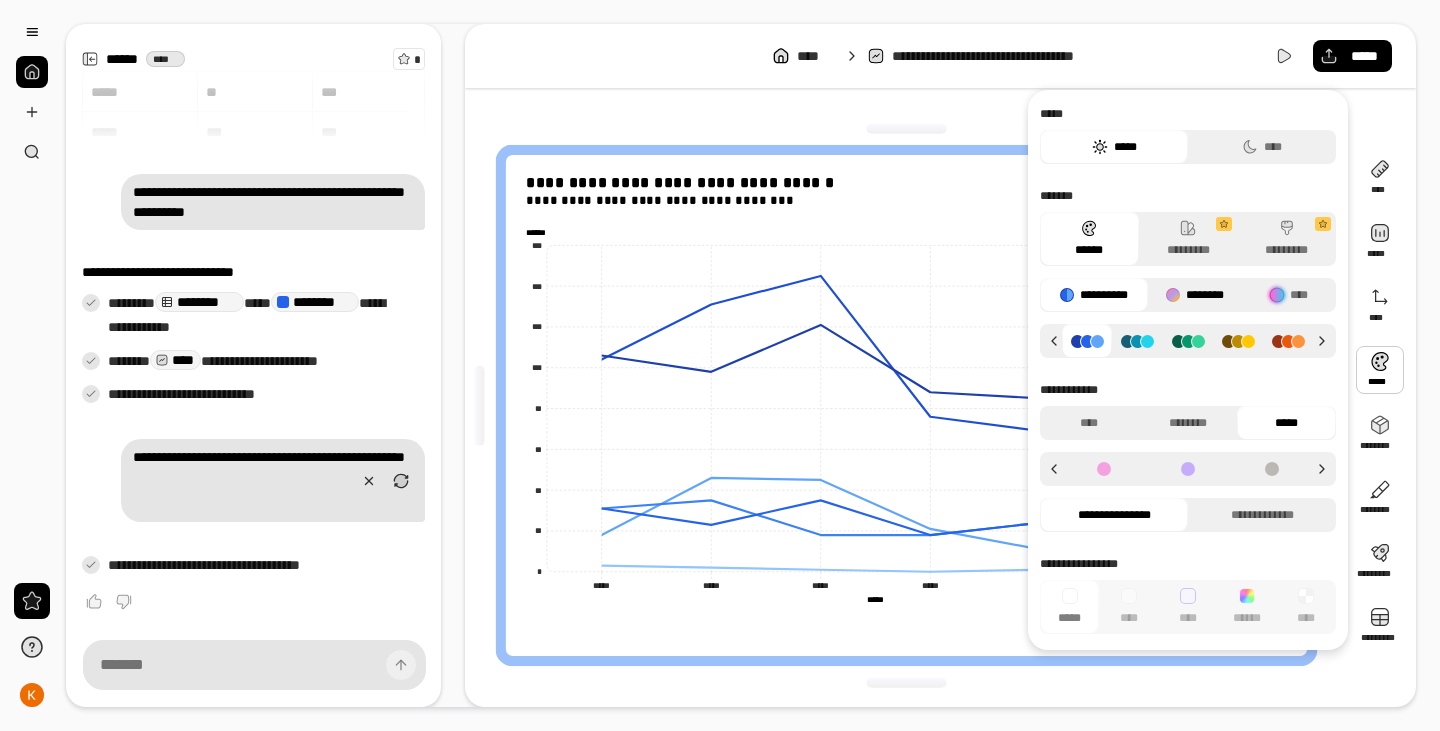 click on "********" at bounding box center [1195, 295] 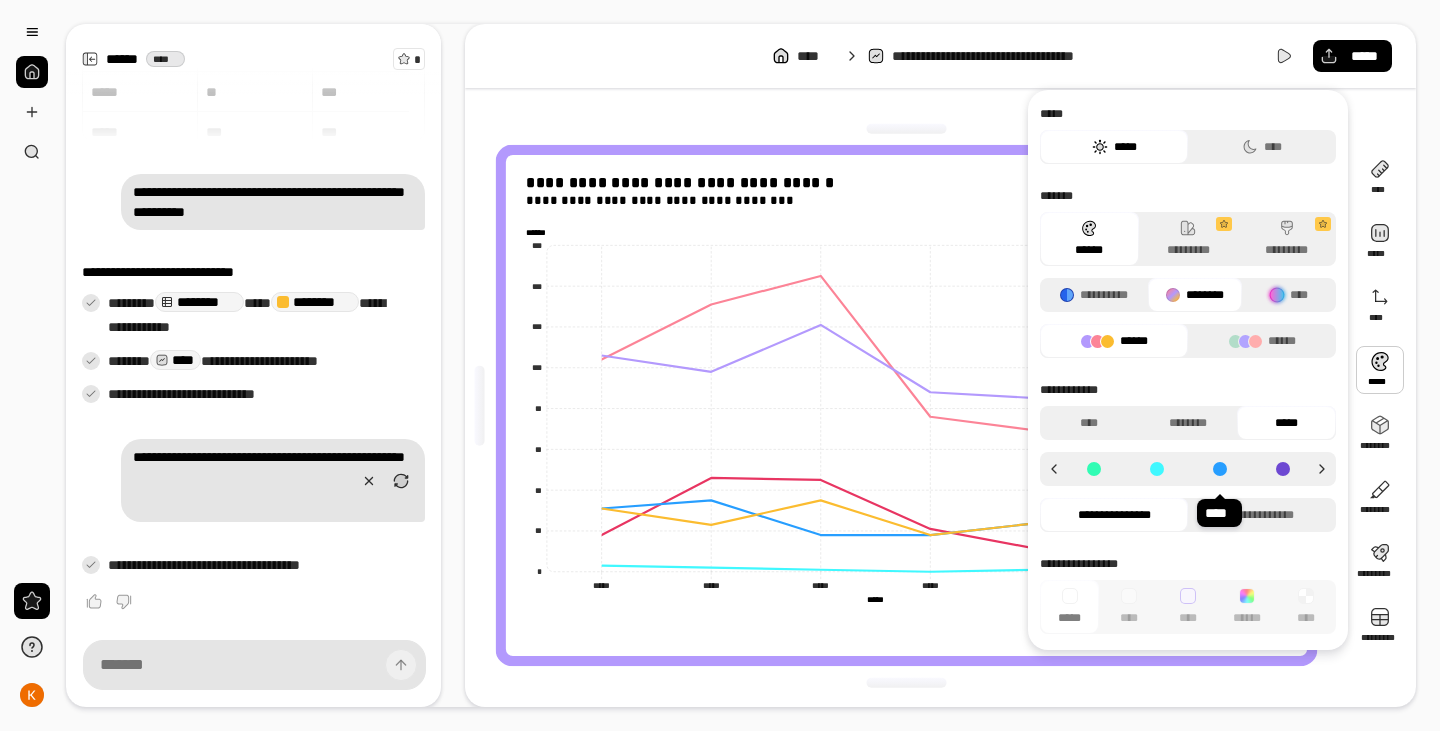 click at bounding box center [1220, 469] 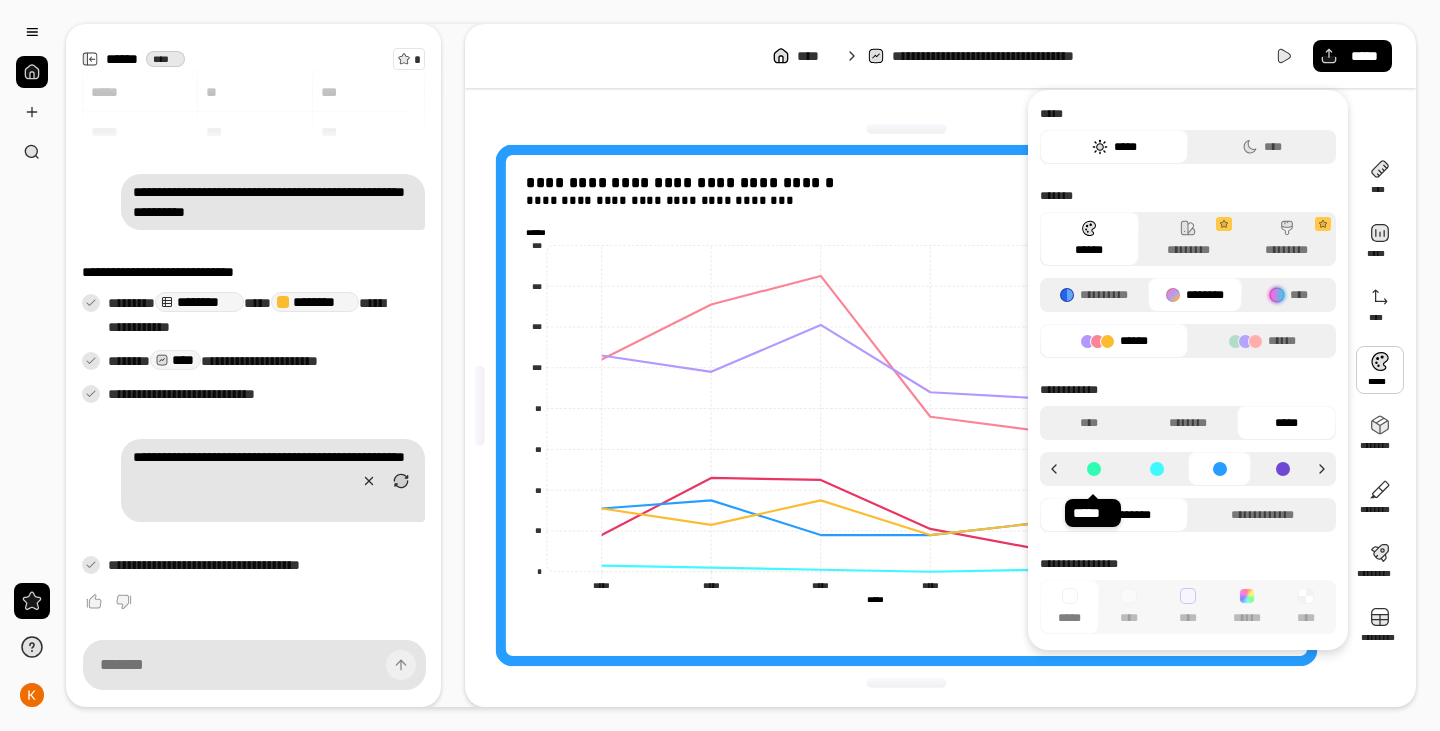 click at bounding box center [1093, 469] 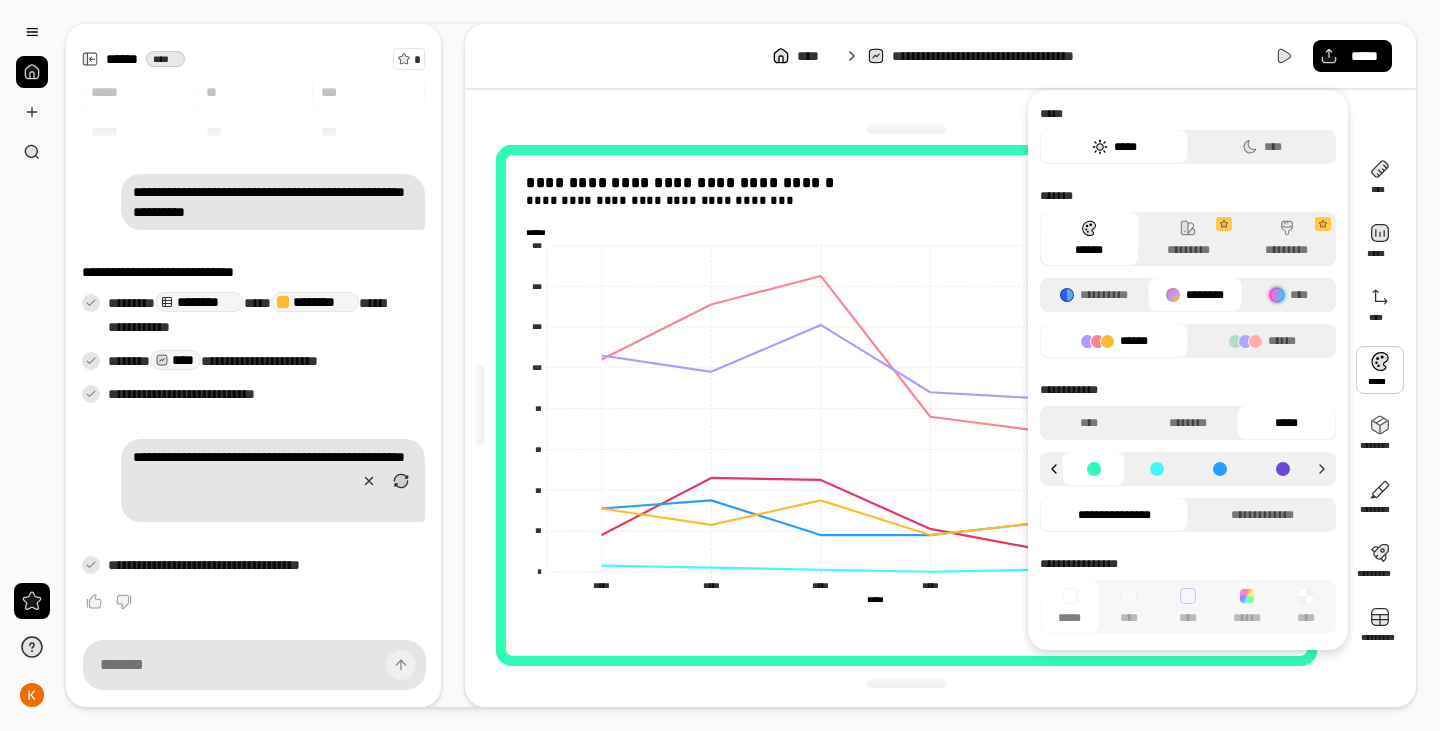click 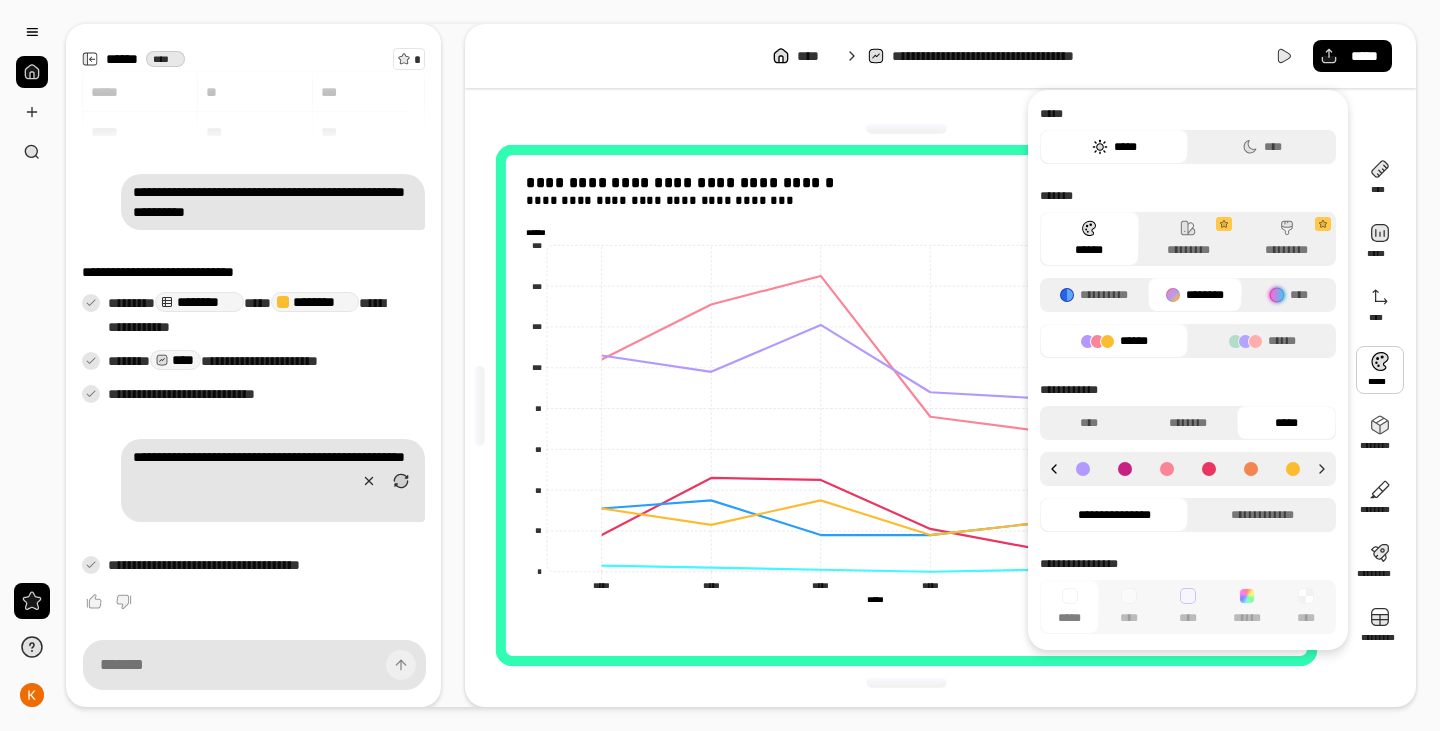 click 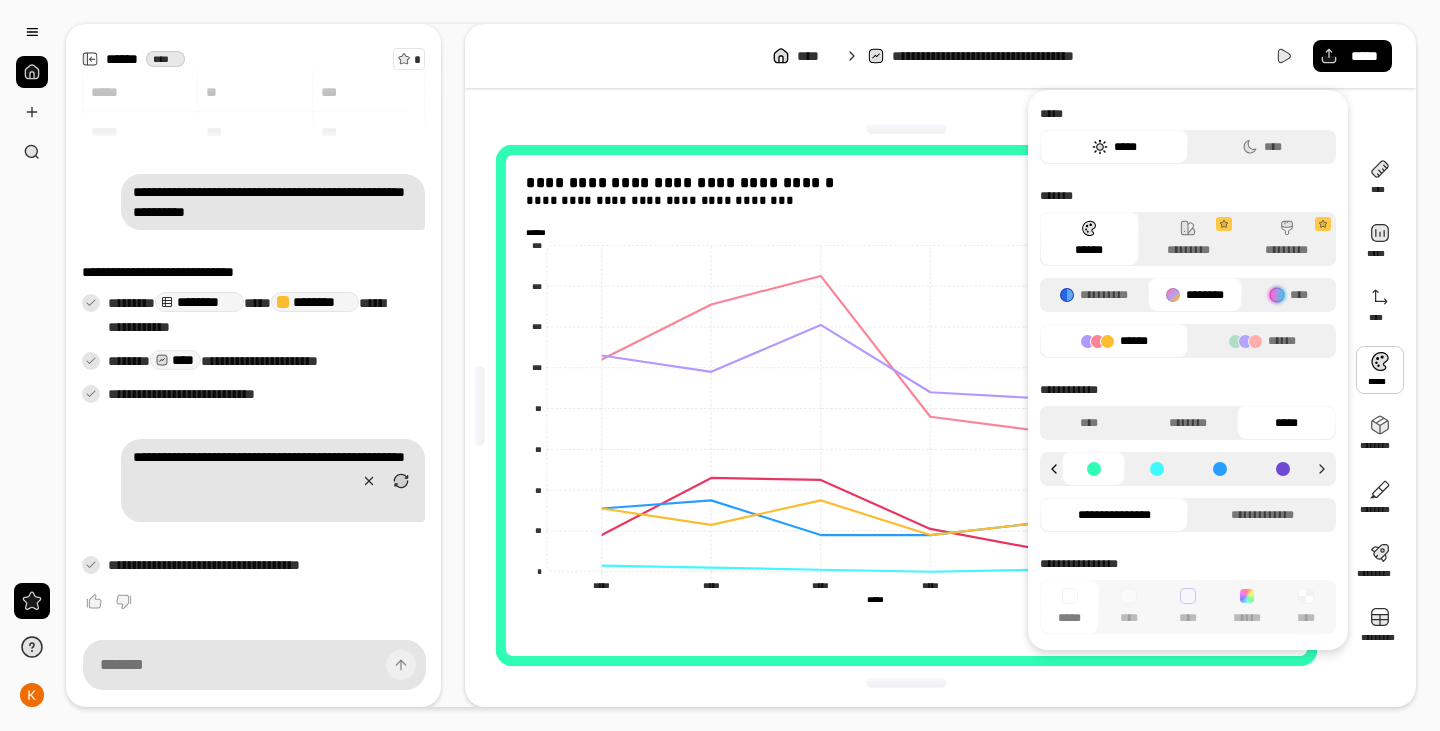 click 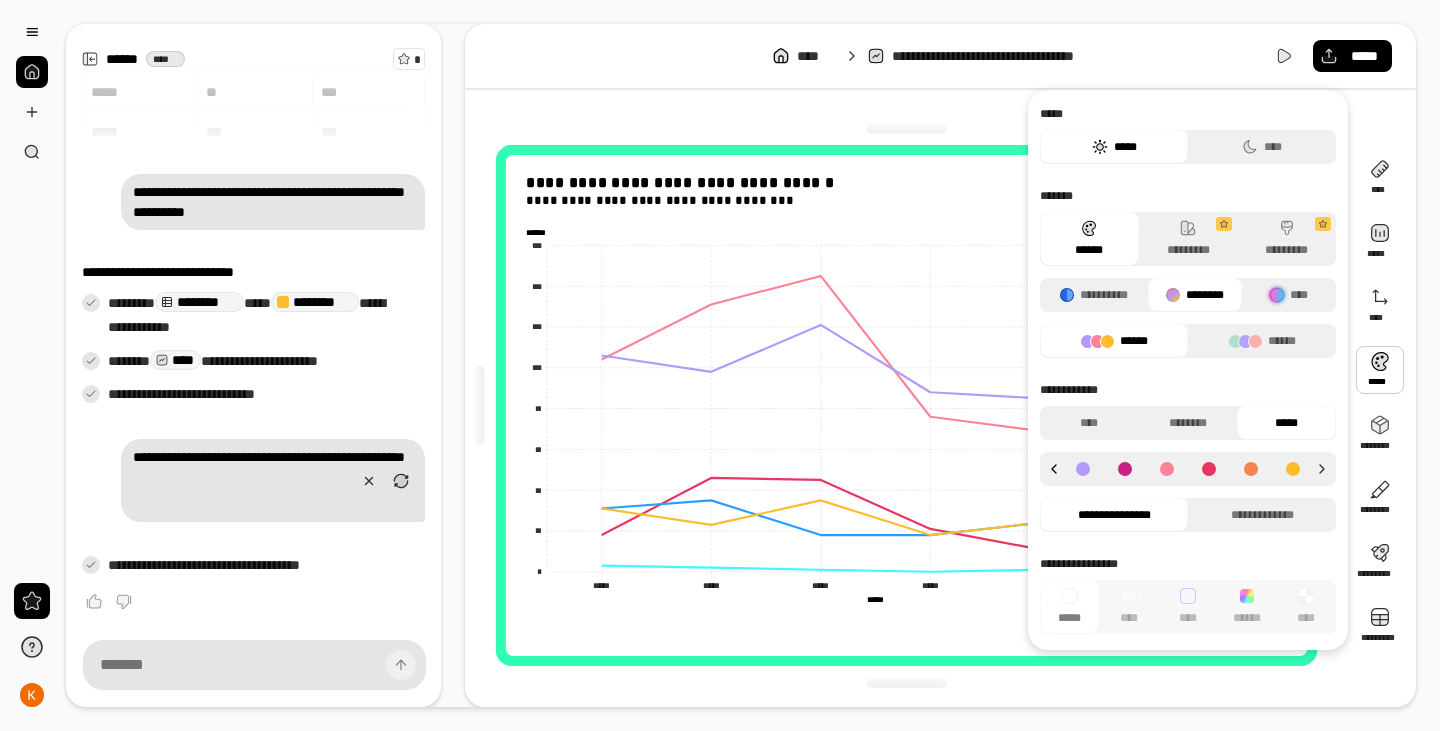 click 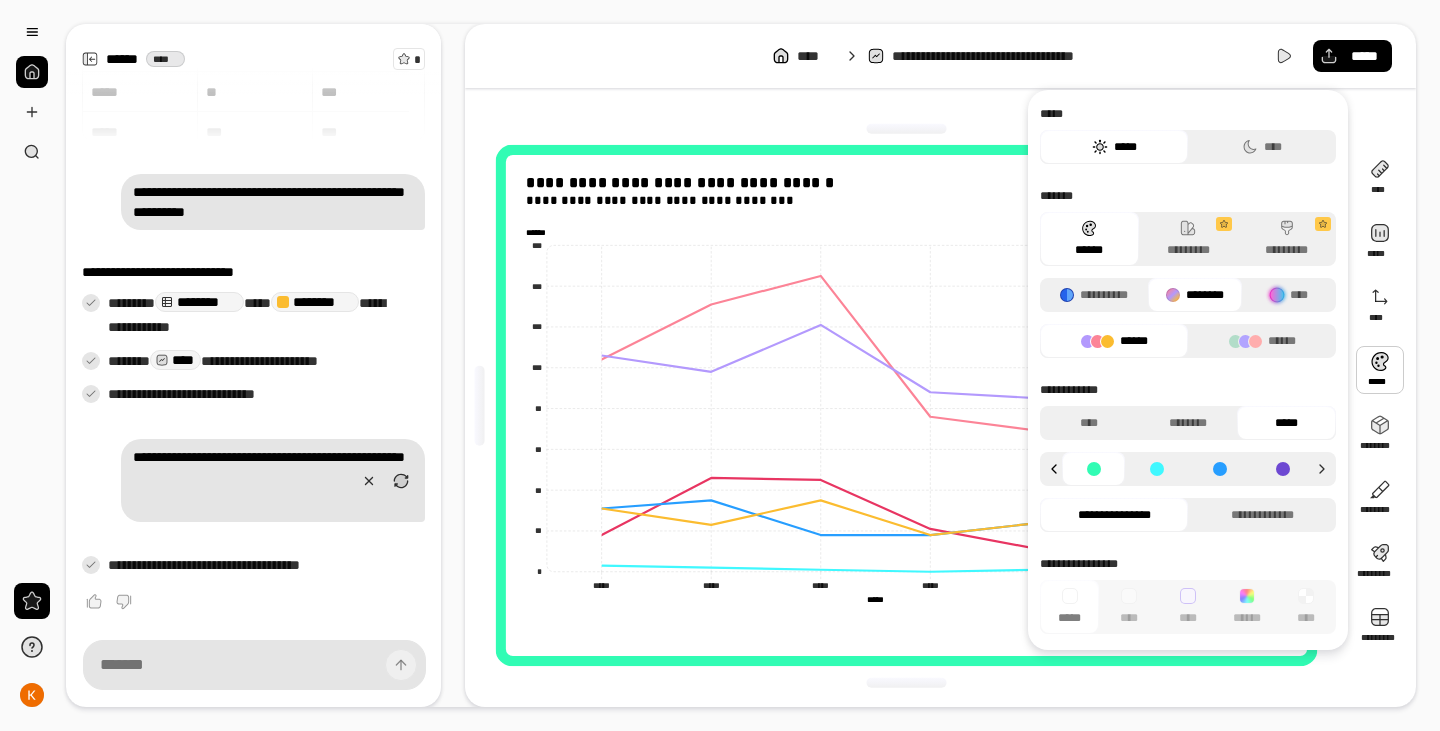 click 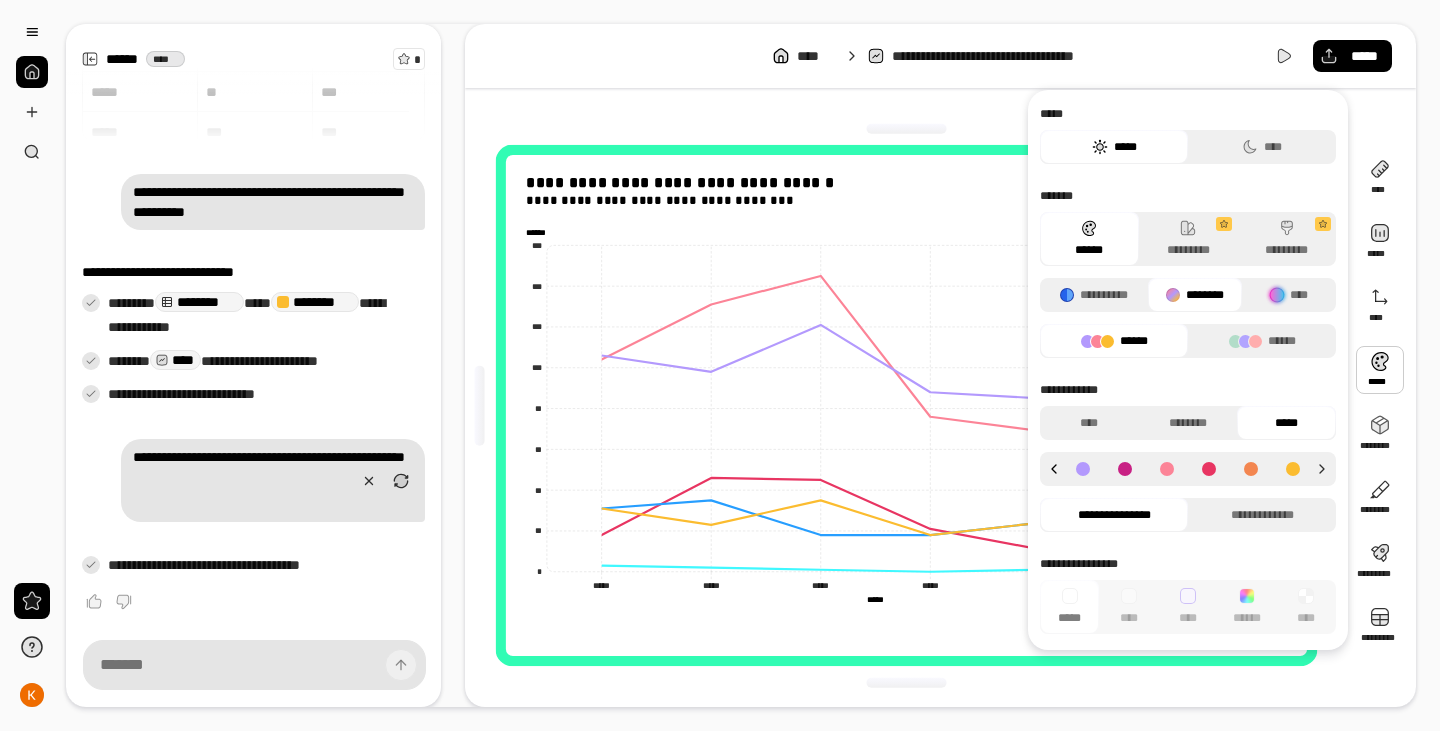 click 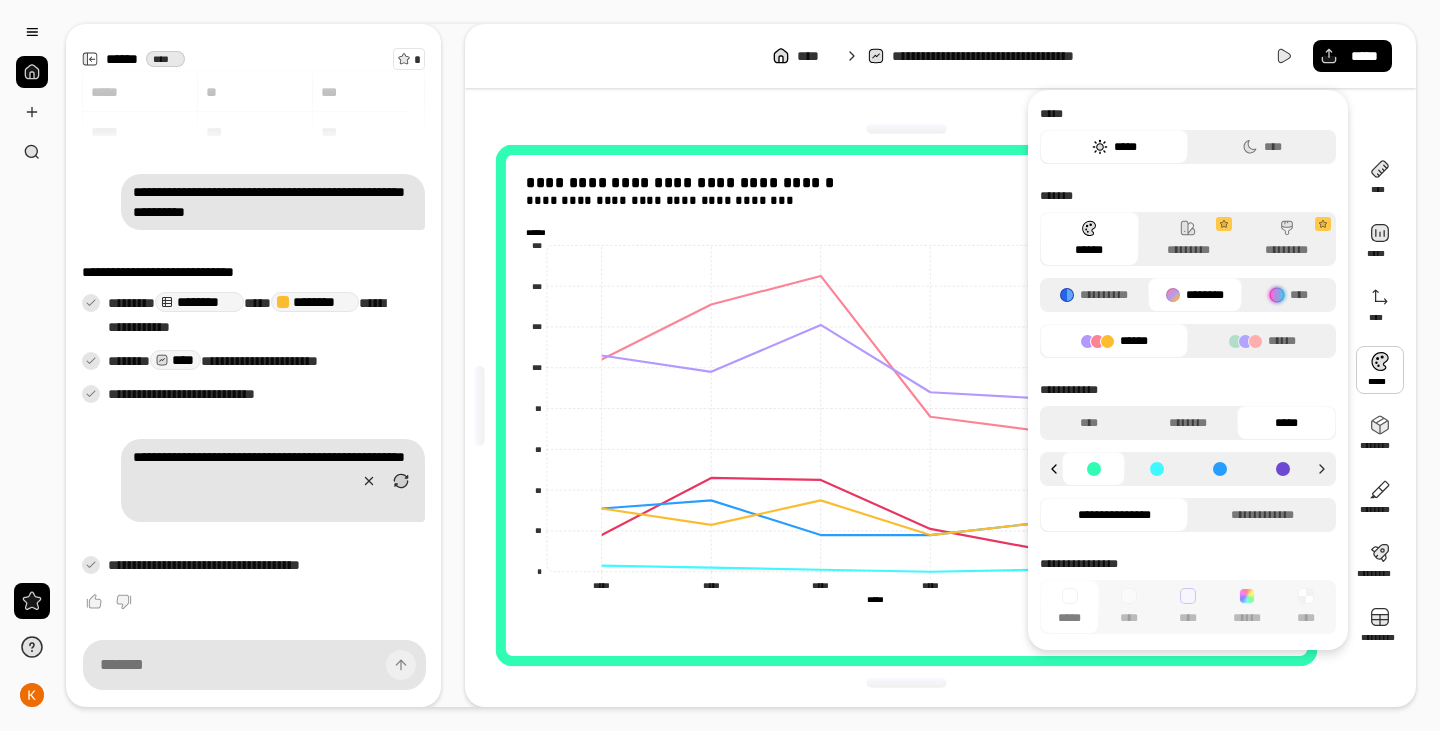 click 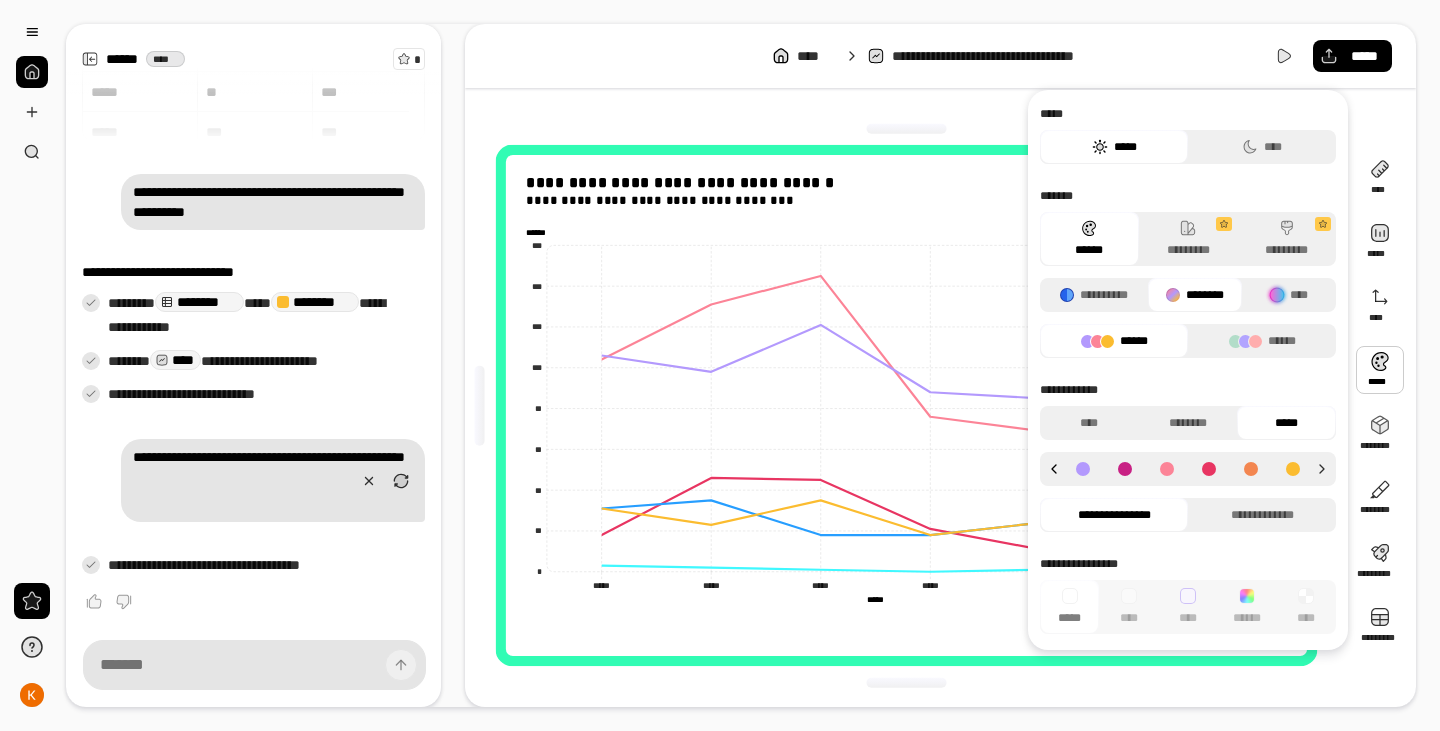click 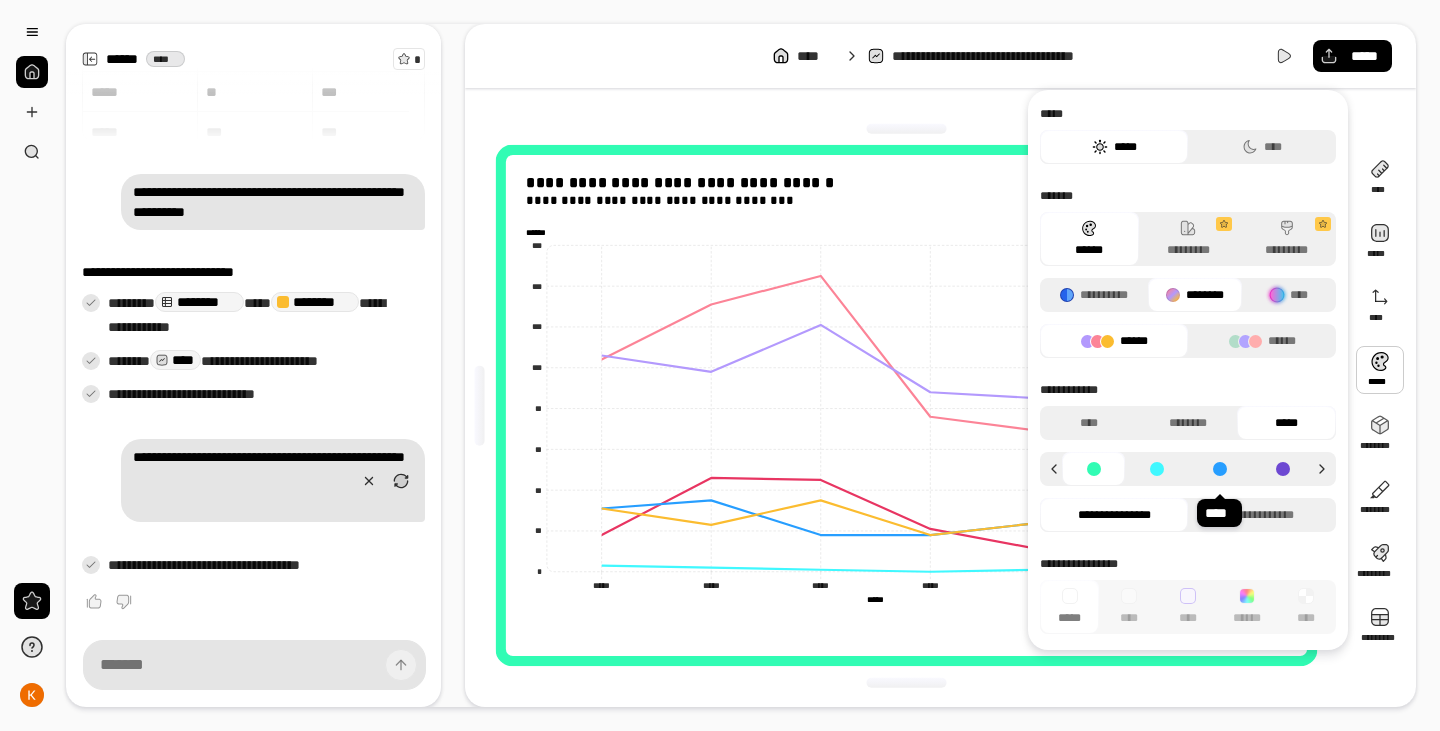 click at bounding box center [1219, 469] 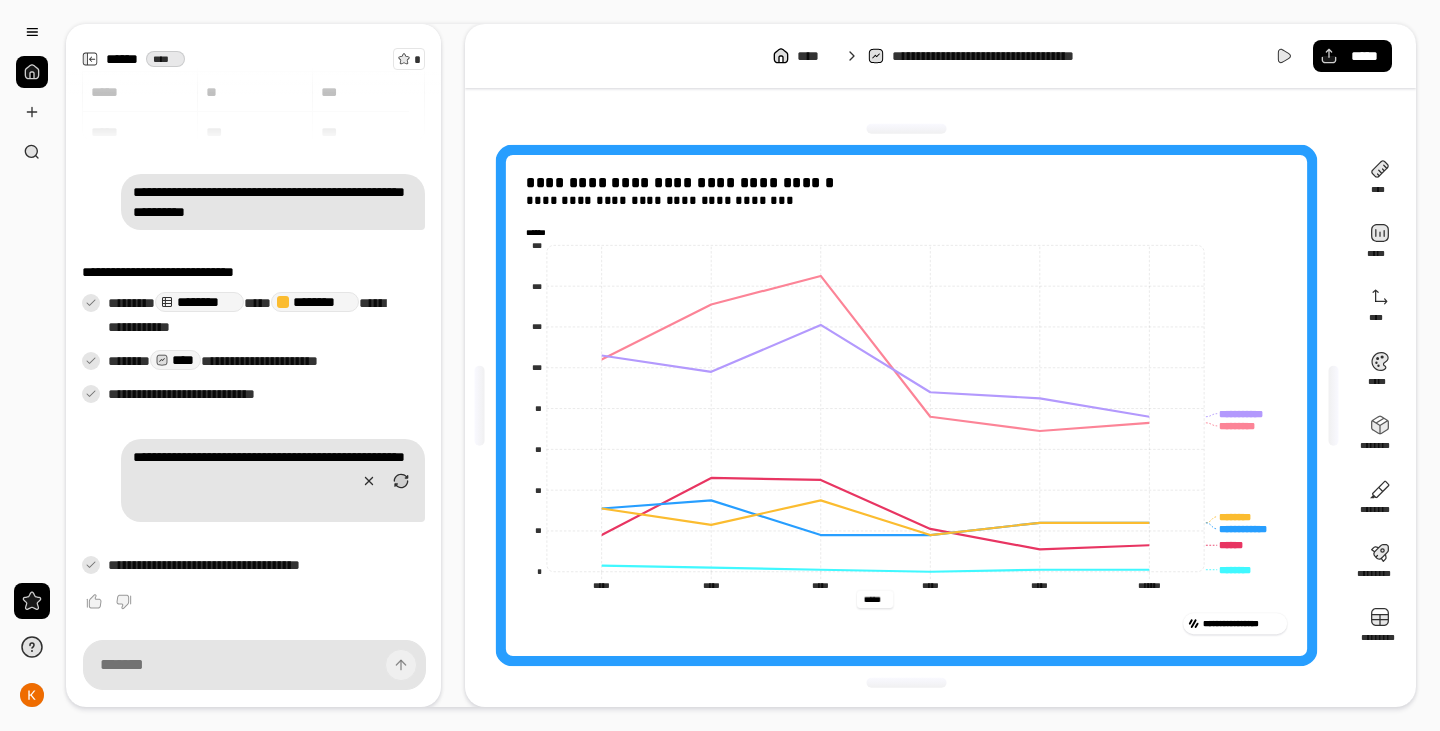 click on "*****" at bounding box center [874, 599] 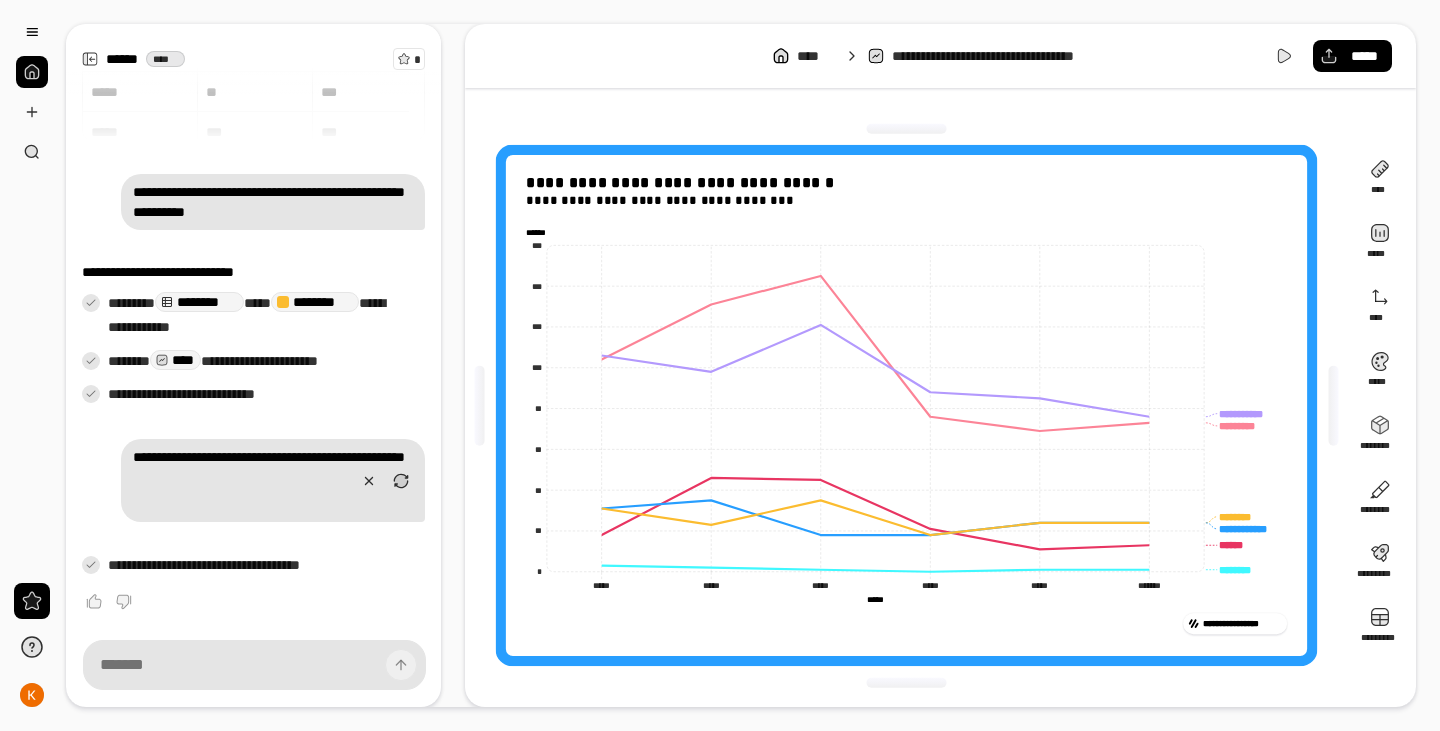 drag, startPoint x: 888, startPoint y: 602, endPoint x: 857, endPoint y: 602, distance: 31 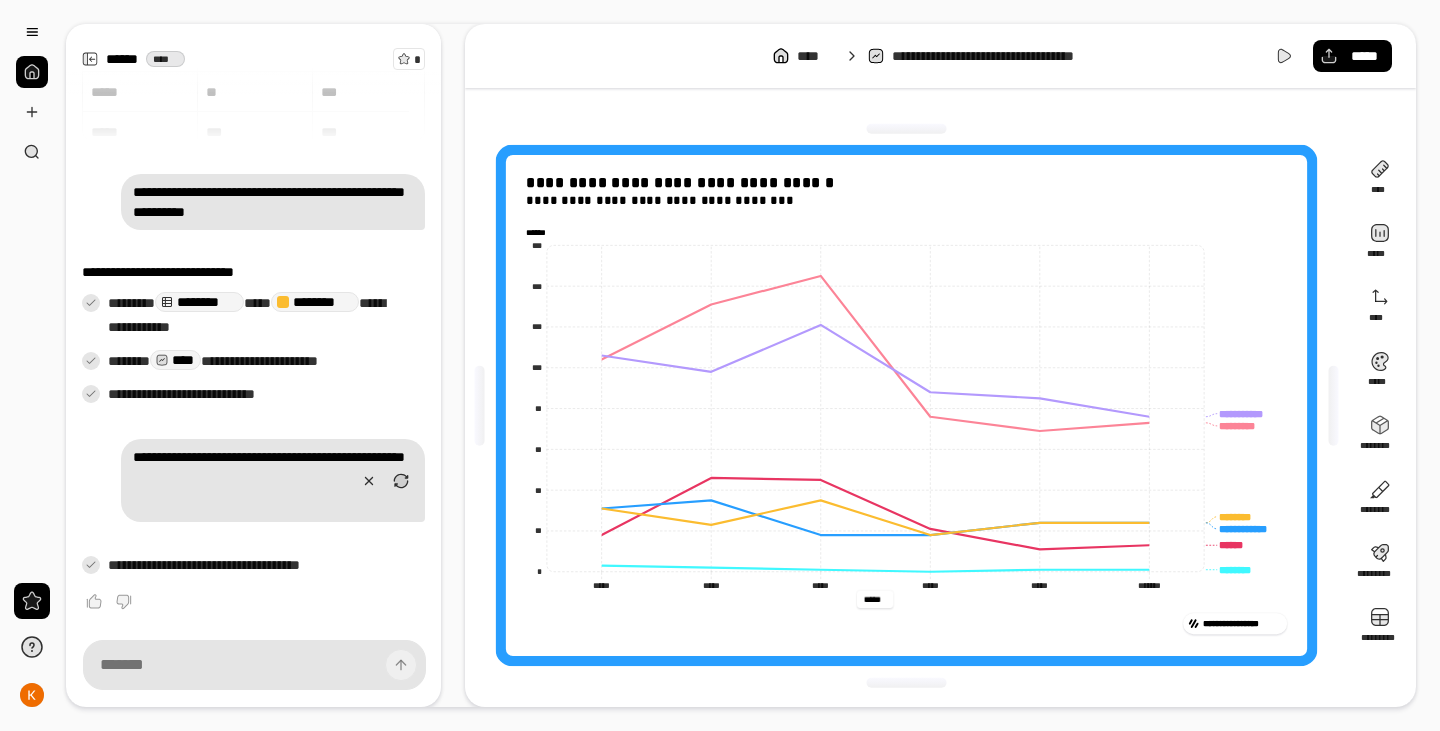 click on "*****" at bounding box center (874, 599) 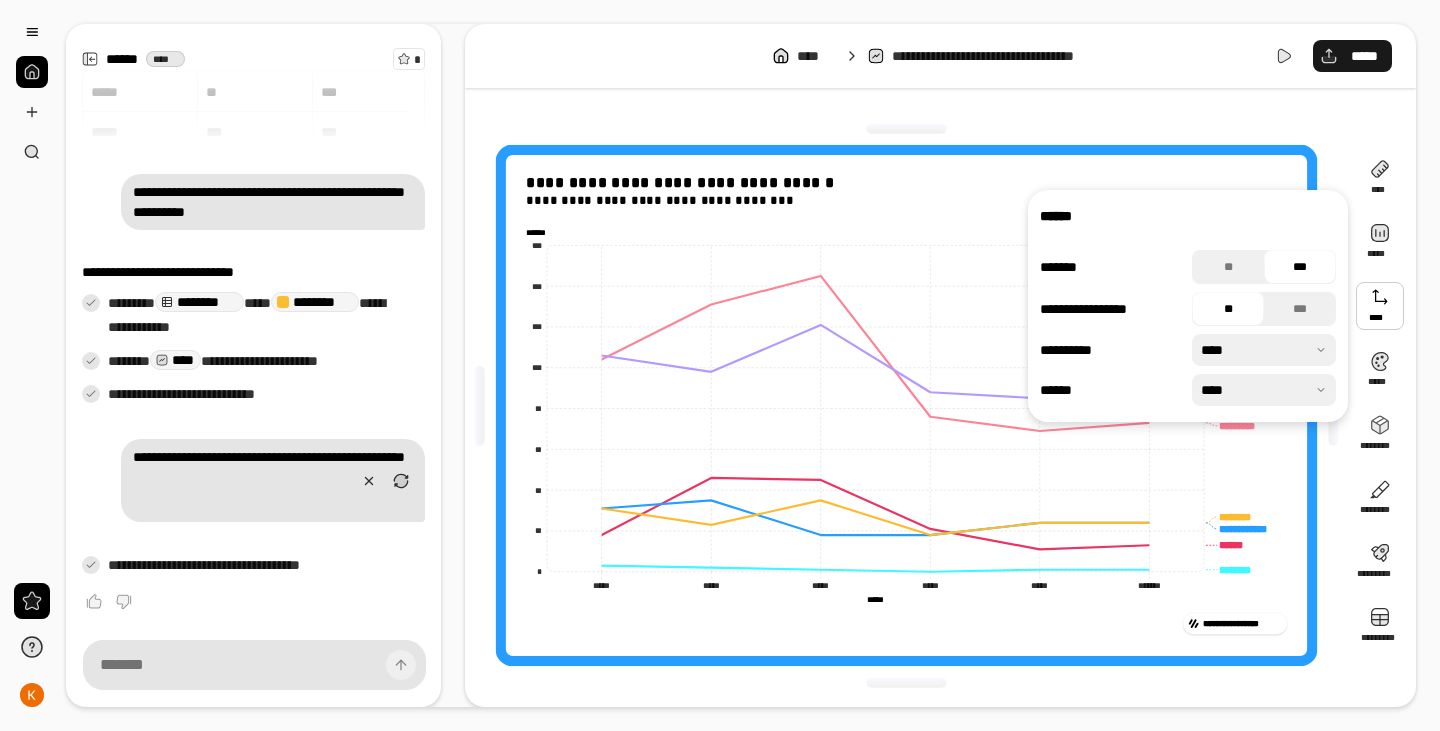 click on "*****" at bounding box center [1364, 56] 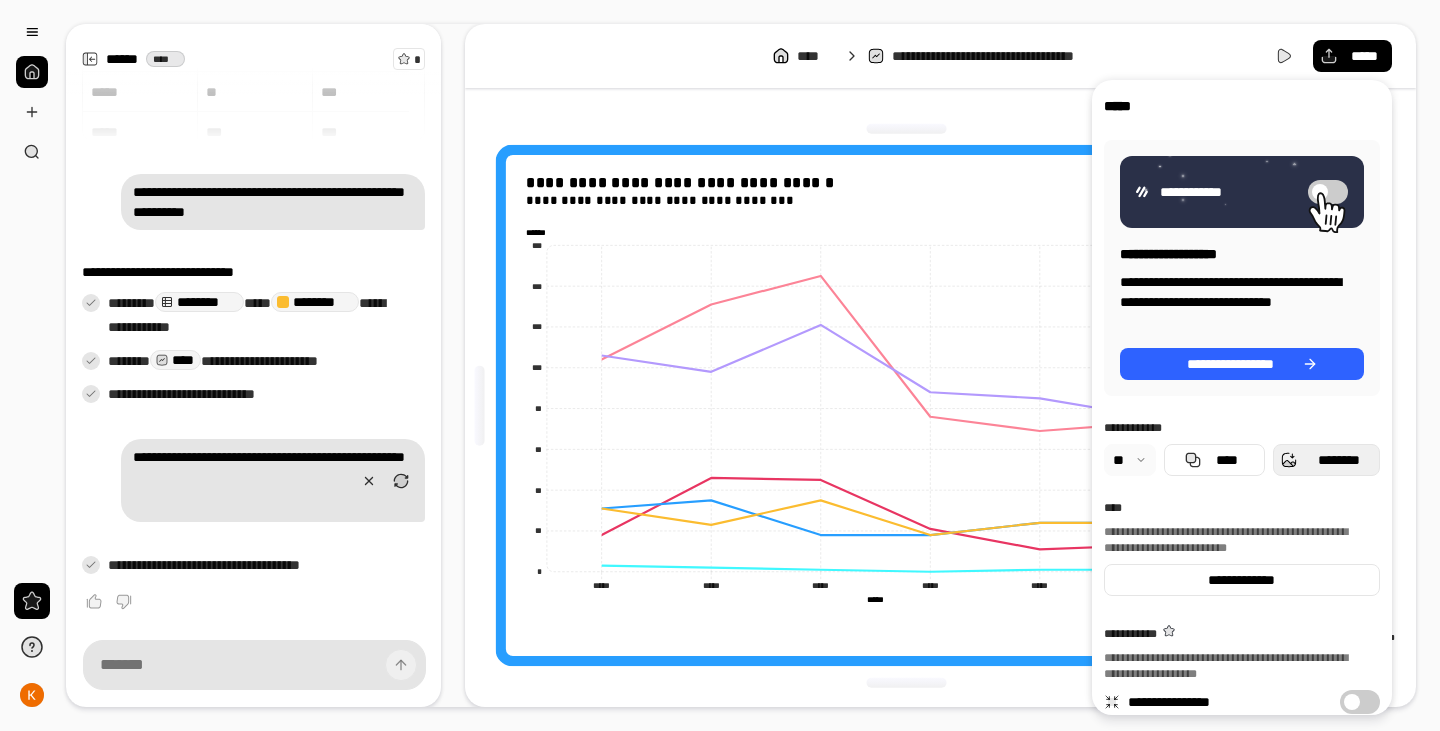 click on "********" at bounding box center (1338, 460) 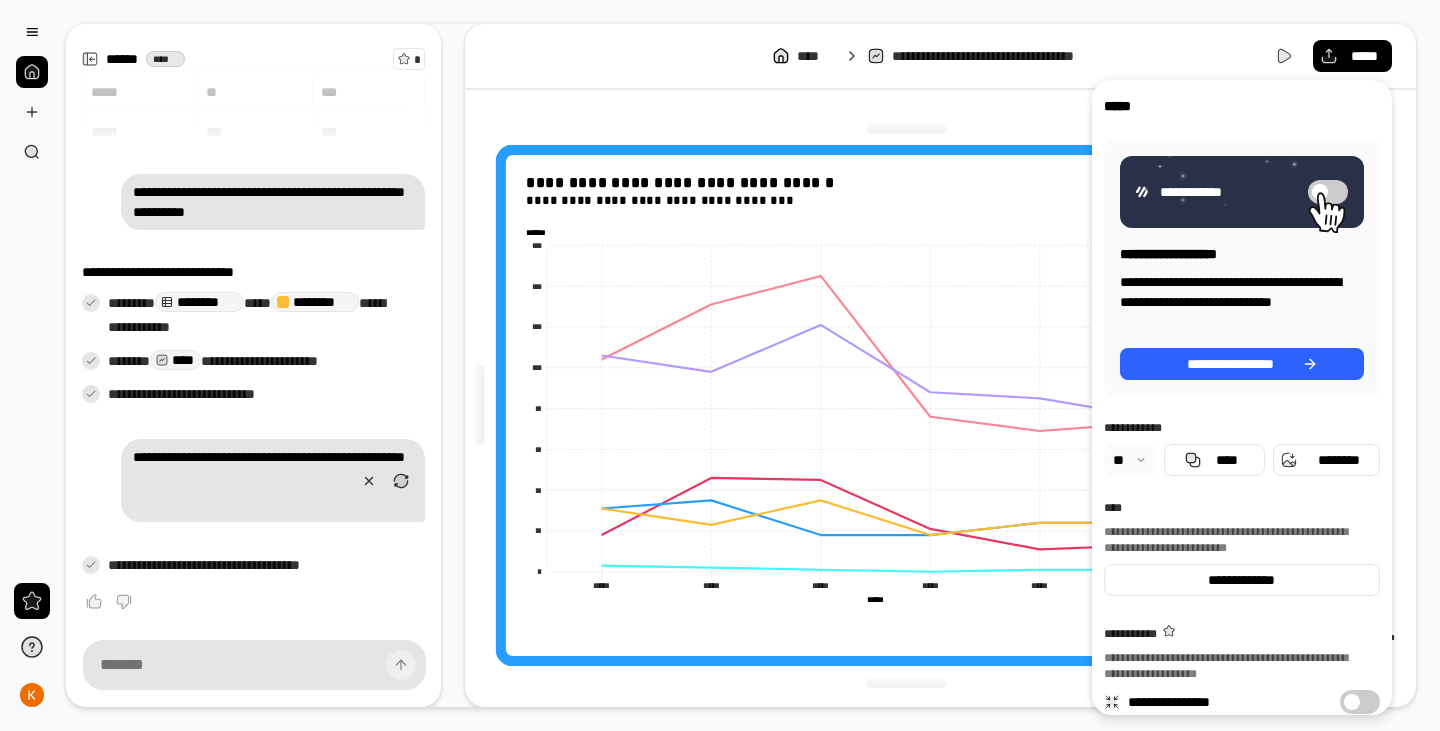 click on "**********" at bounding box center [940, 56] 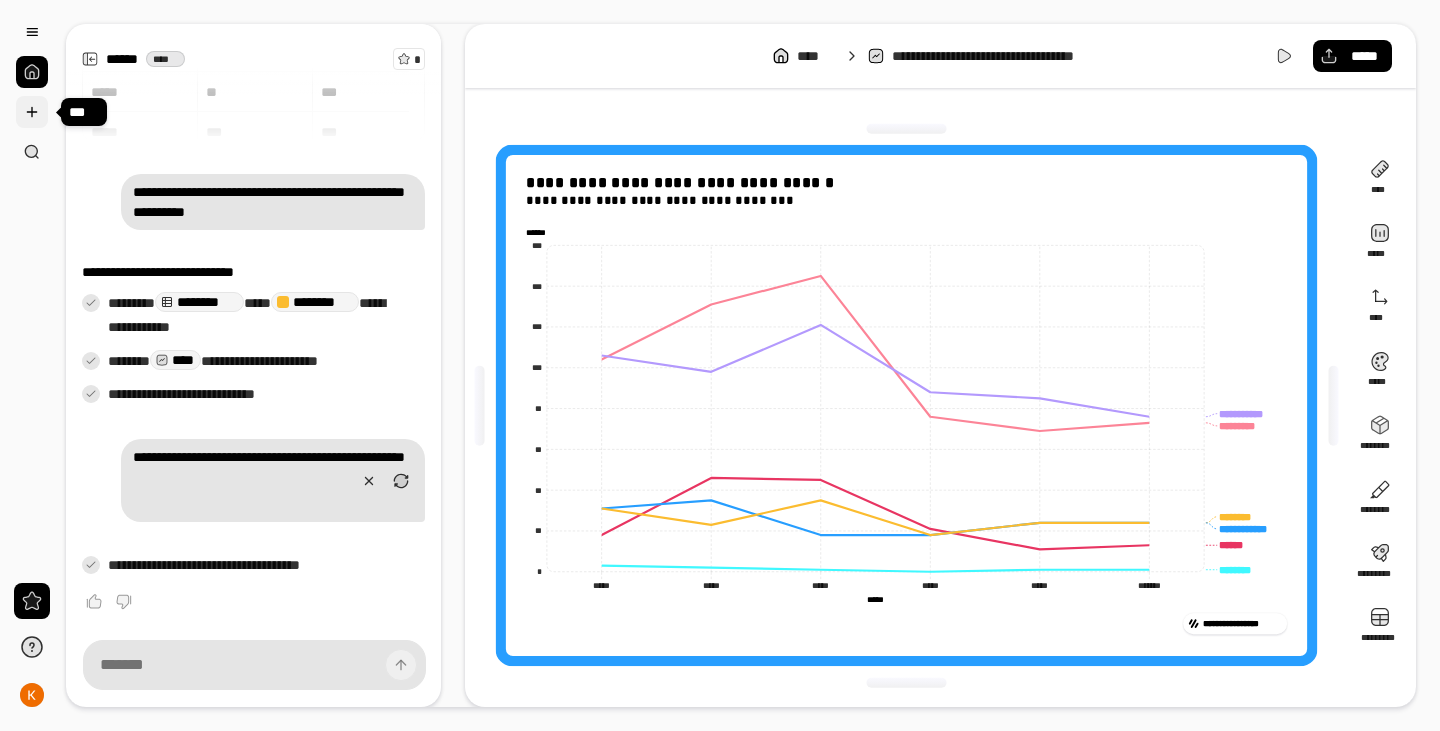 click at bounding box center [32, 112] 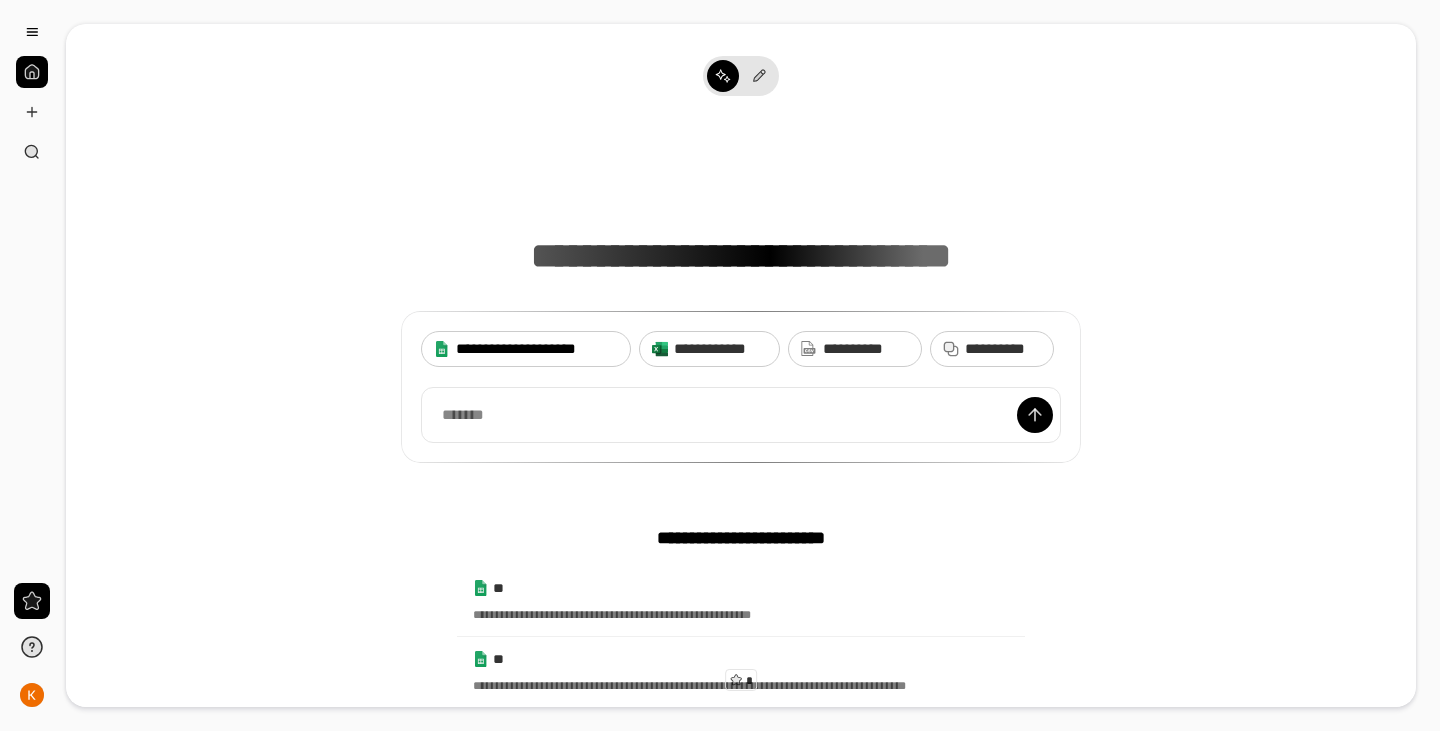 click on "**********" at bounding box center (537, 349) 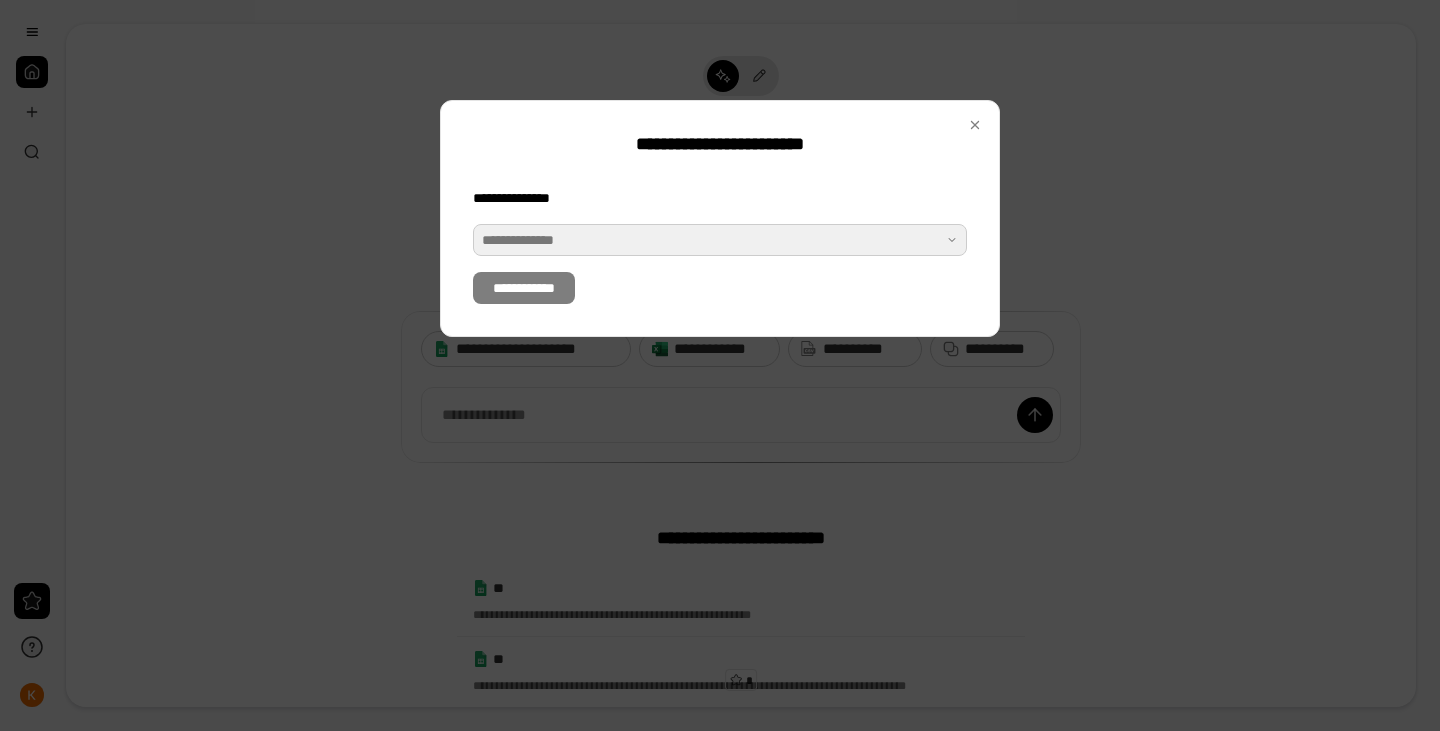 click at bounding box center (720, 240) 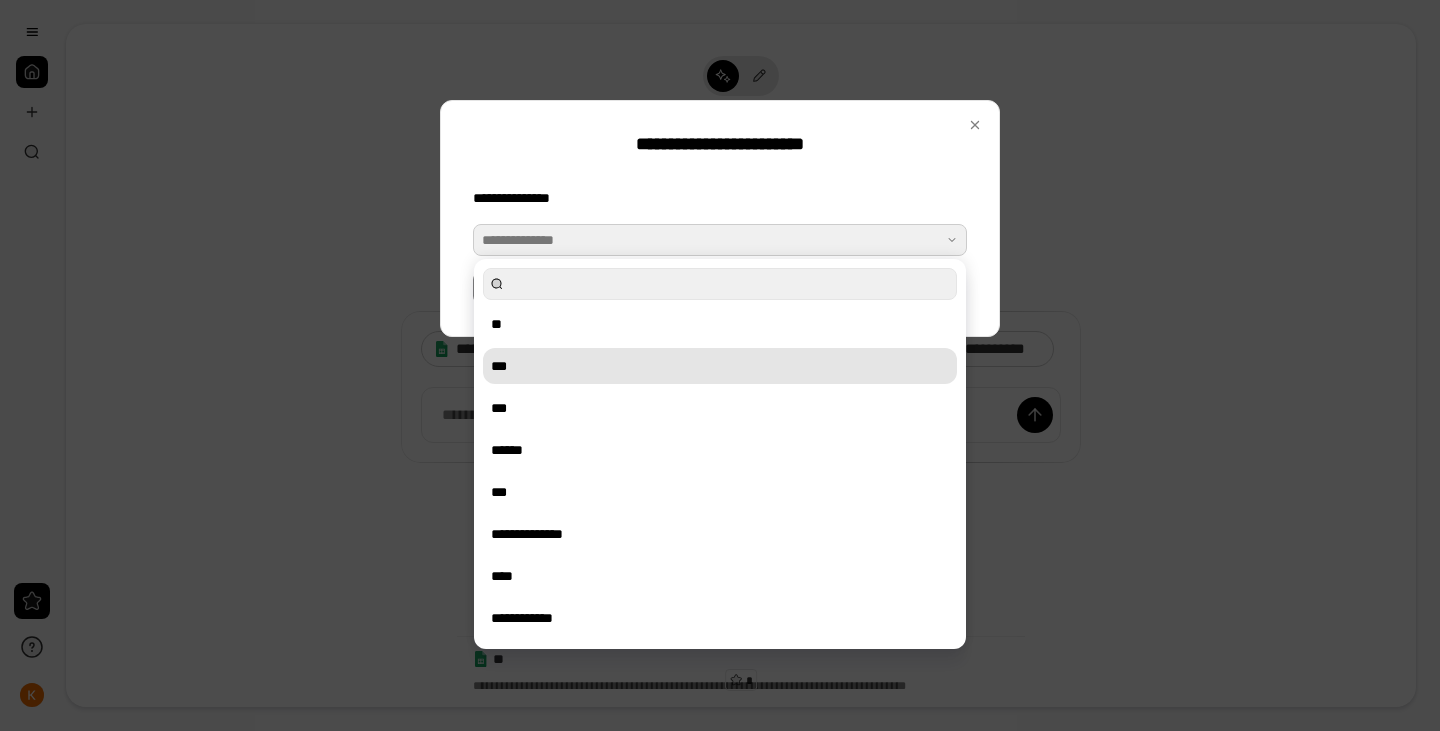 click on "***" at bounding box center [720, 366] 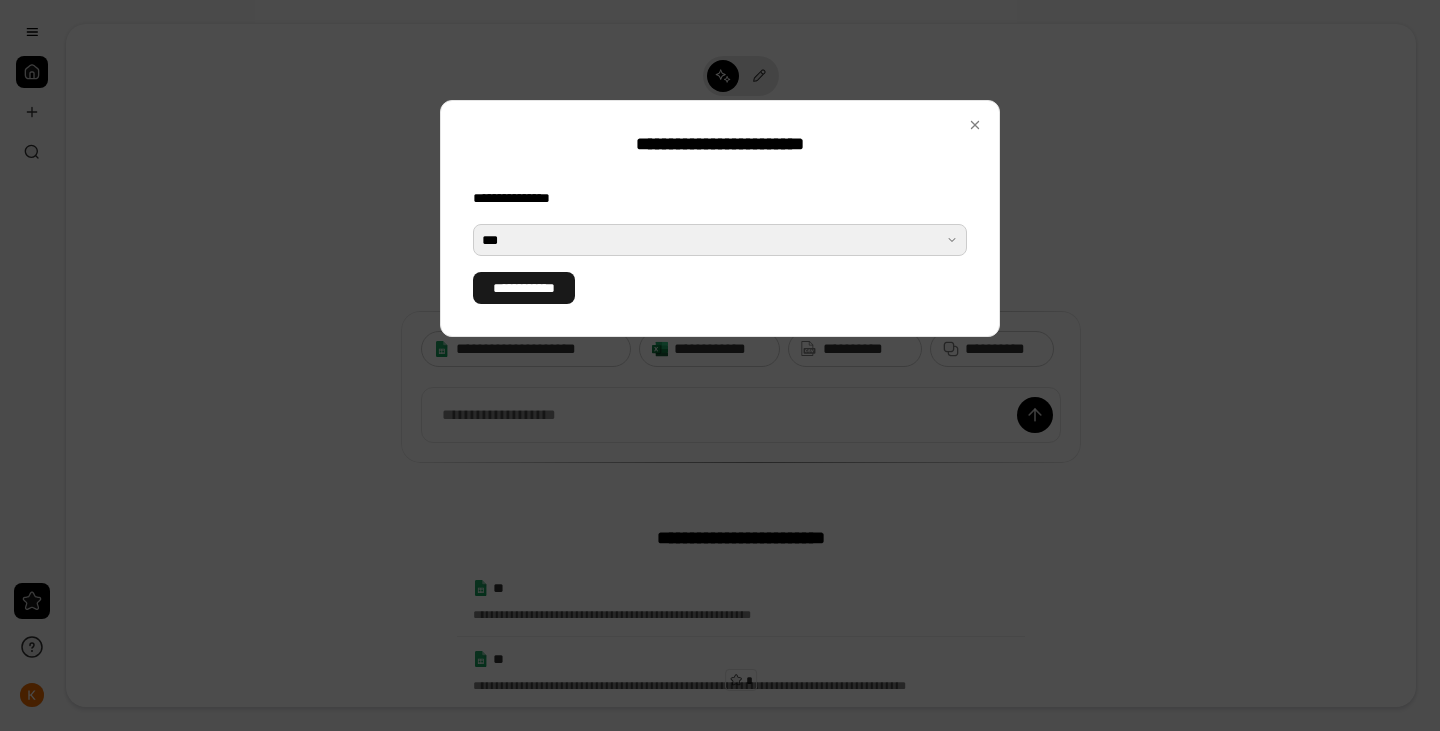click on "**********" at bounding box center (524, 288) 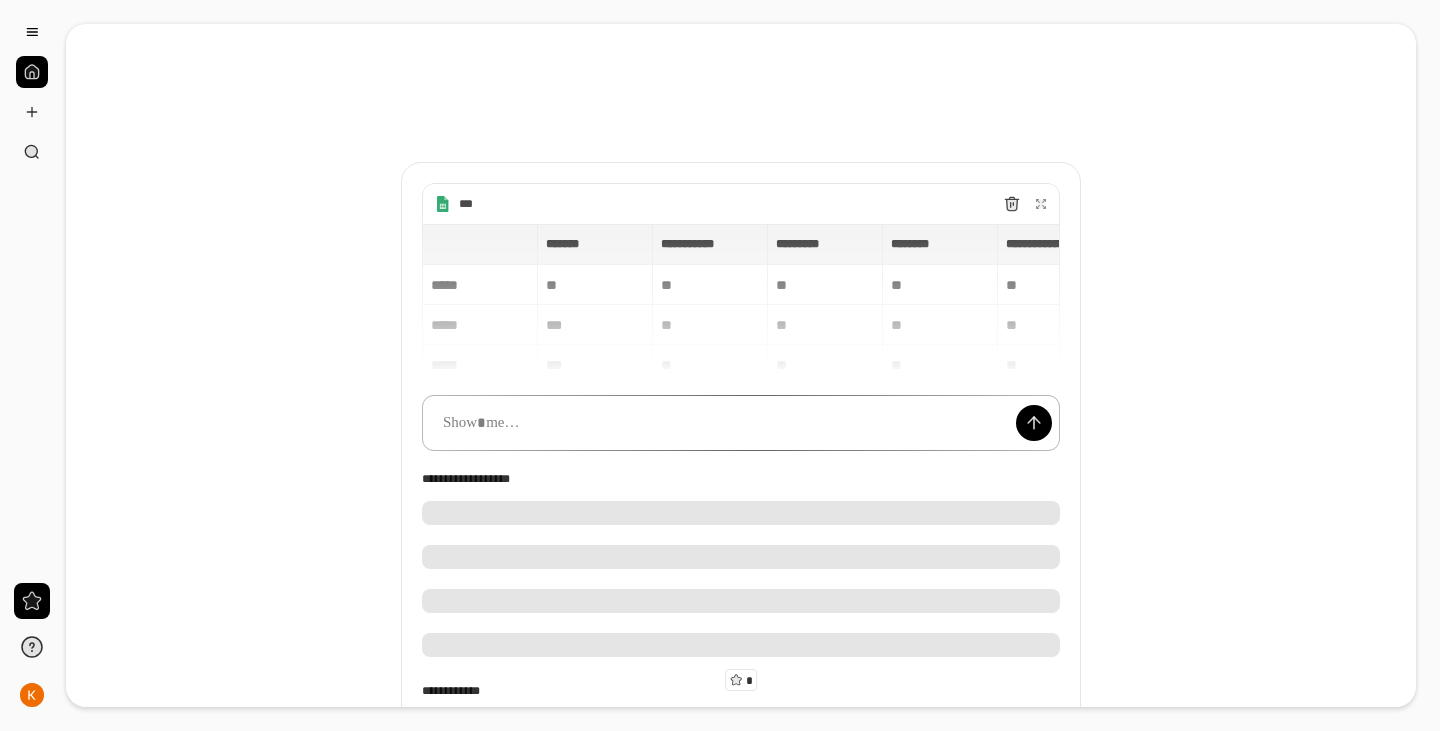 click at bounding box center (741, 423) 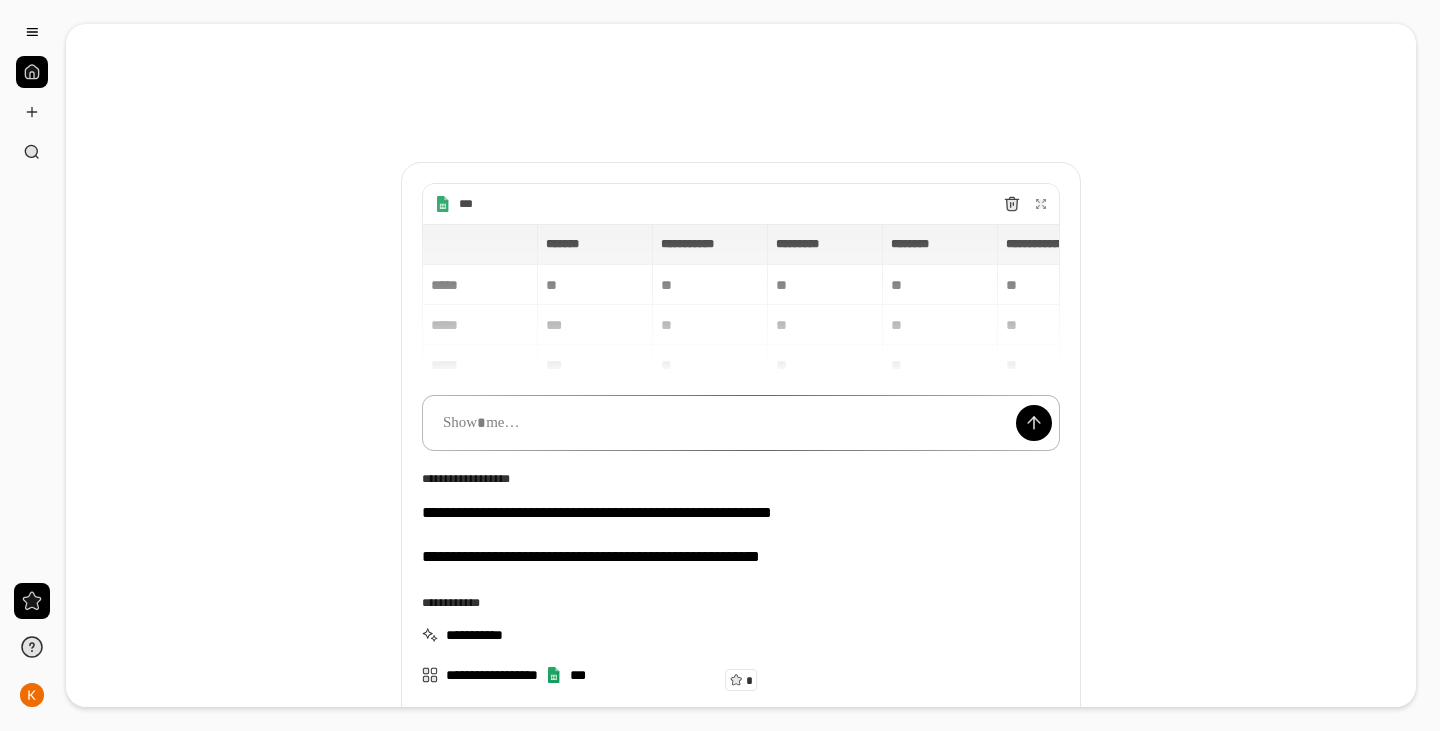 type 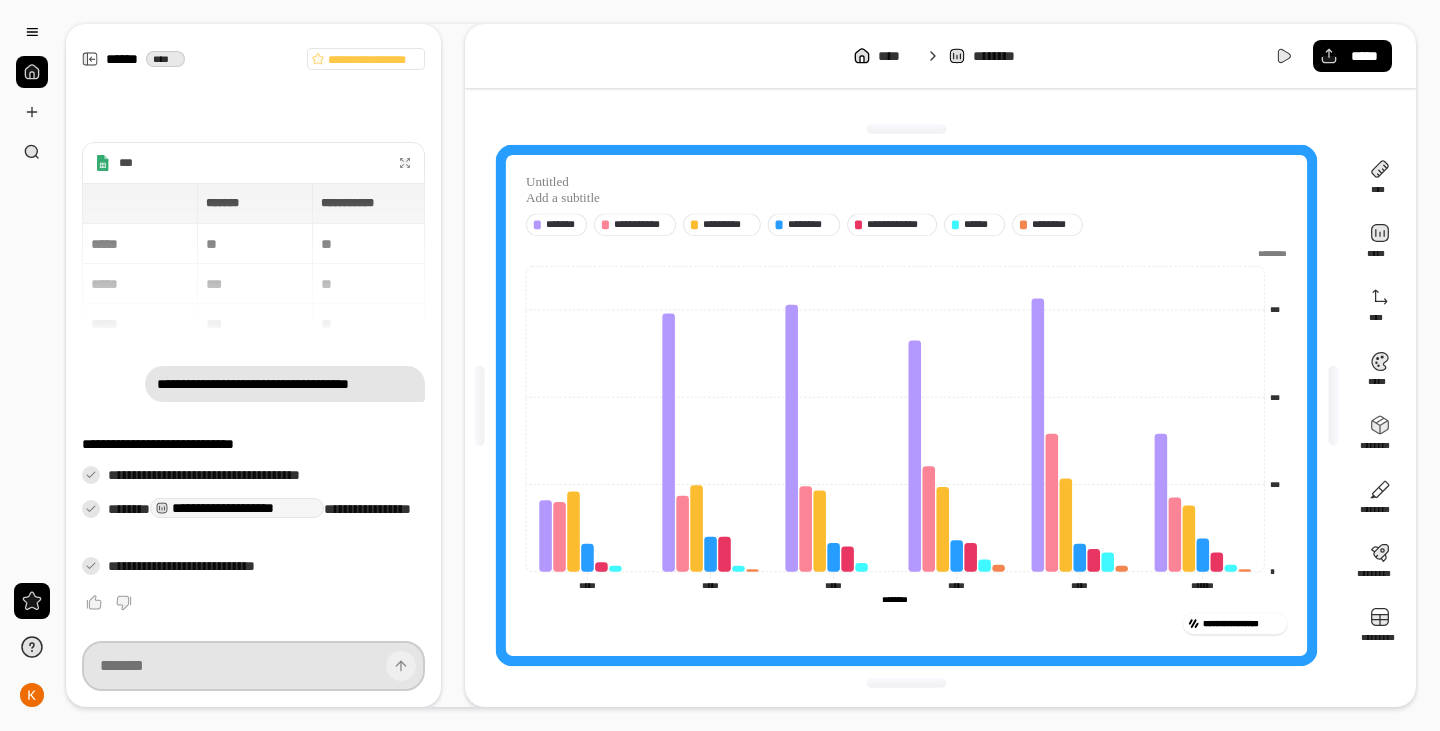click at bounding box center [253, 666] 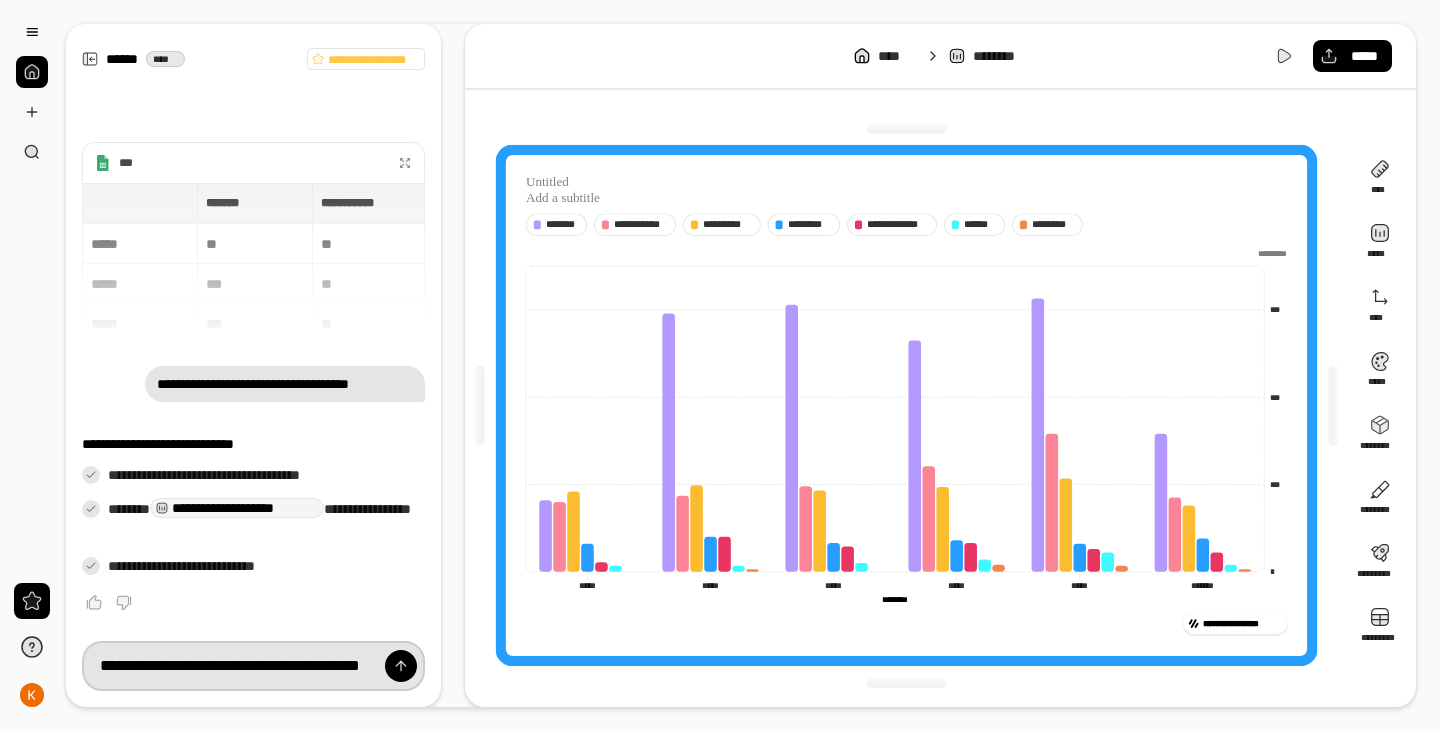 scroll, scrollTop: 0, scrollLeft: 46, axis: horizontal 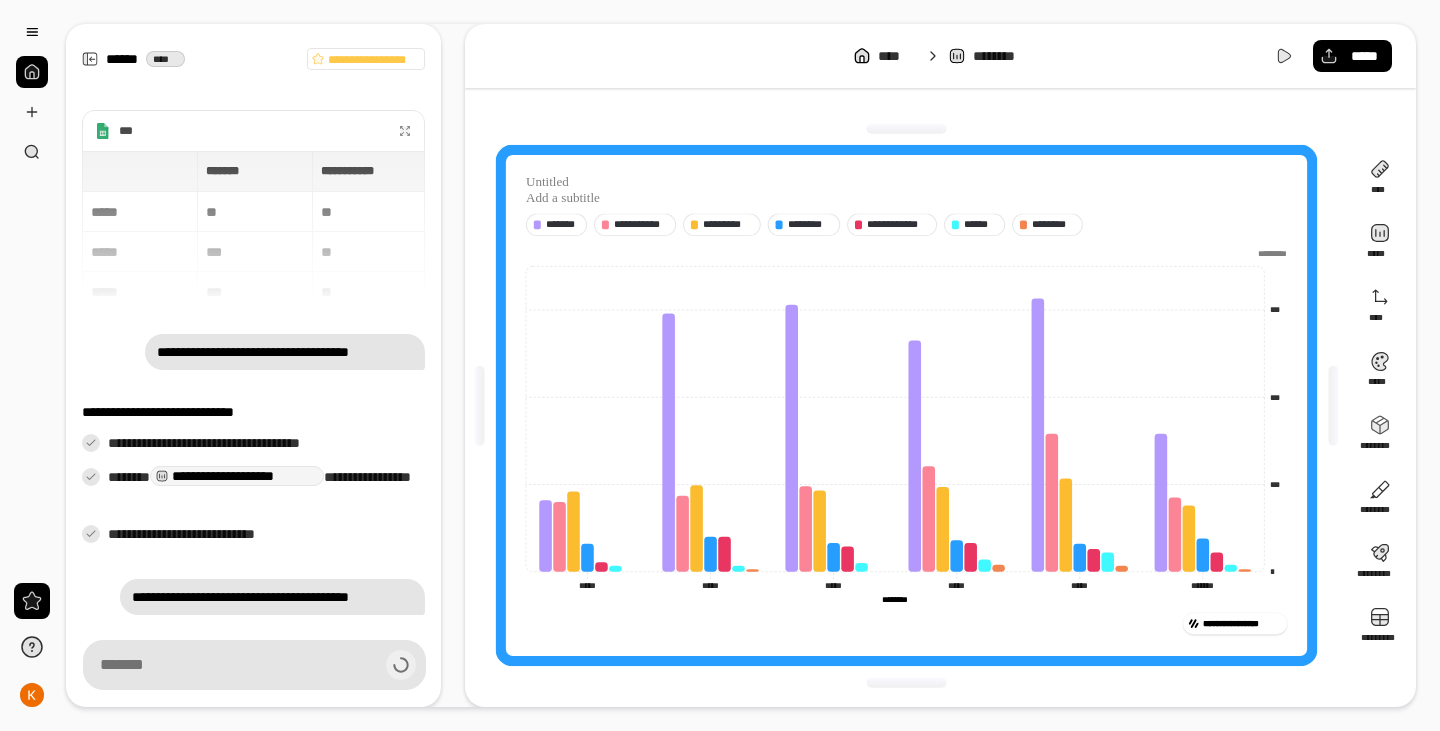 type on "**********" 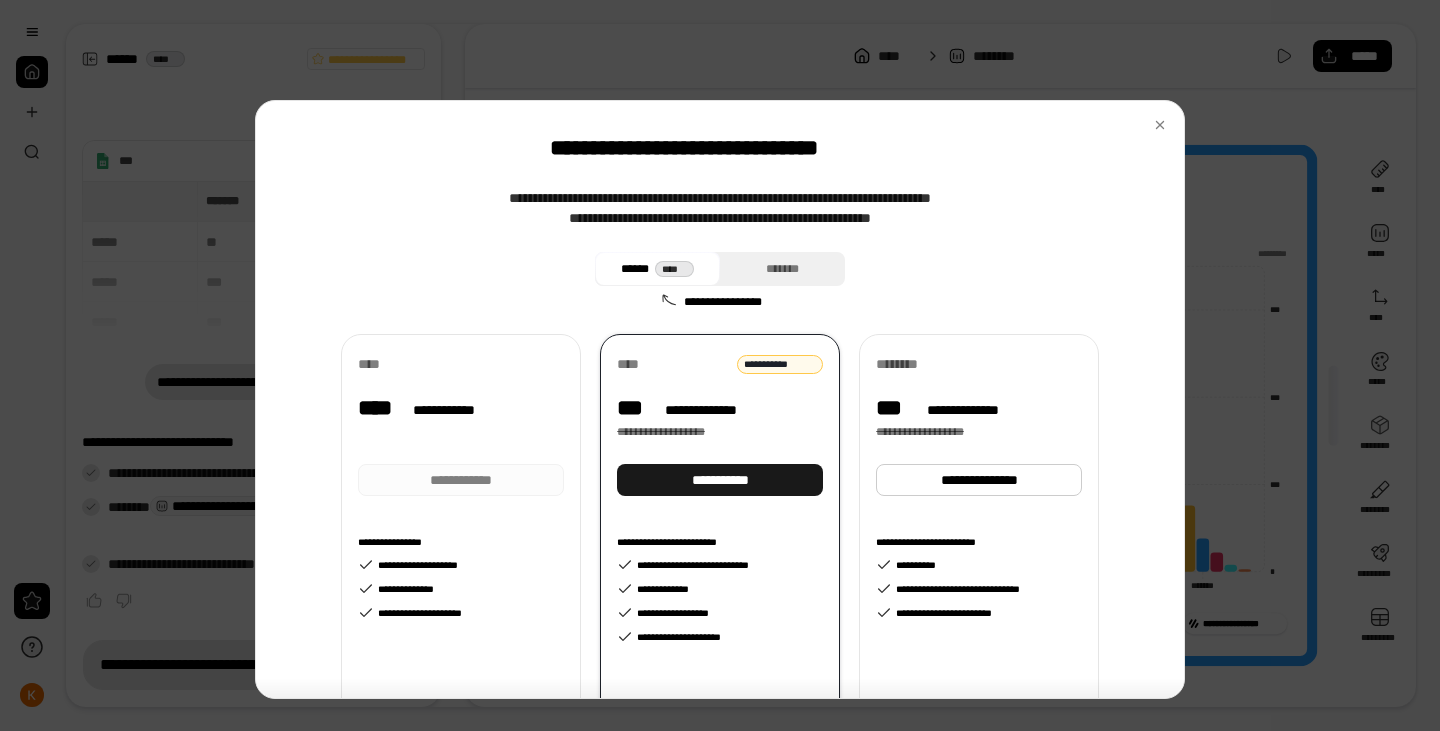 click on "**********" at bounding box center [720, 480] 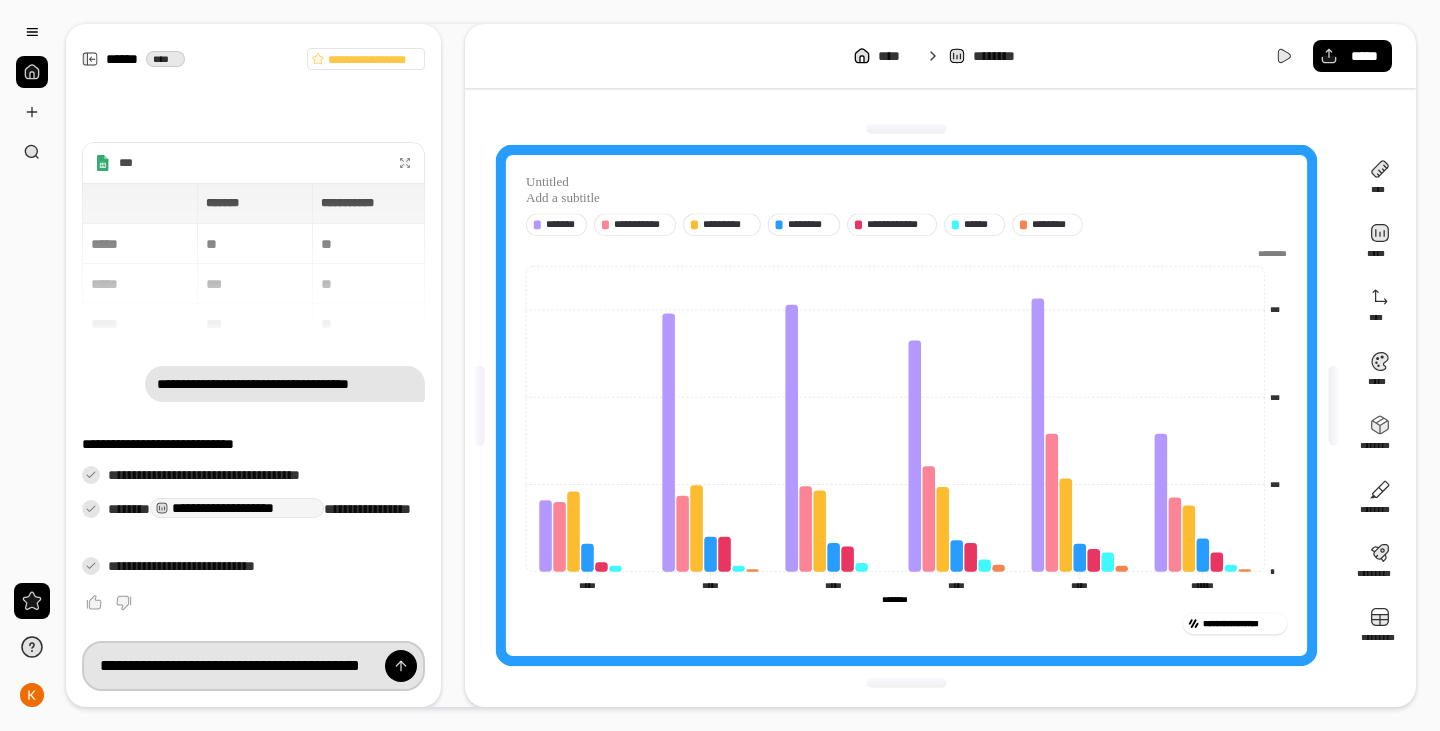click on "**********" at bounding box center [253, 666] 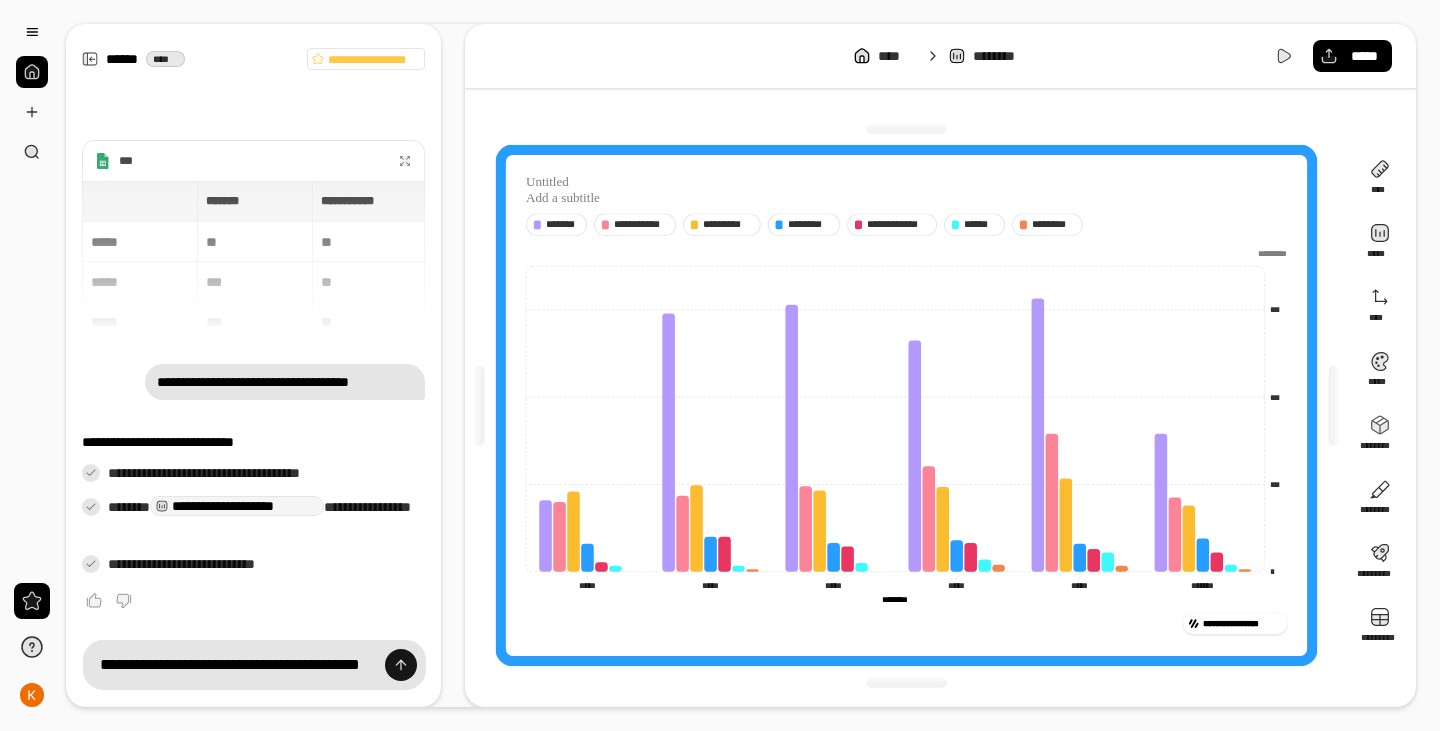 click at bounding box center (401, 665) 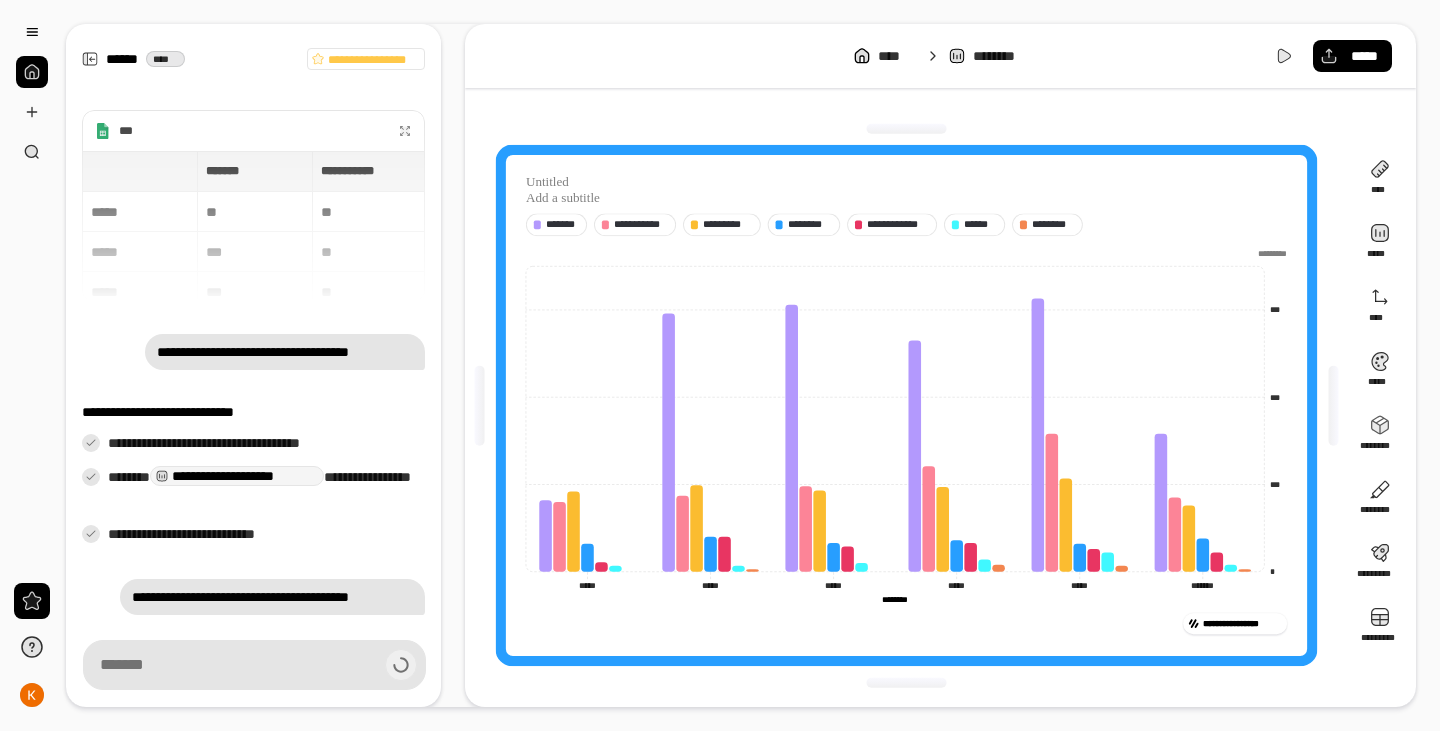 type on "**********" 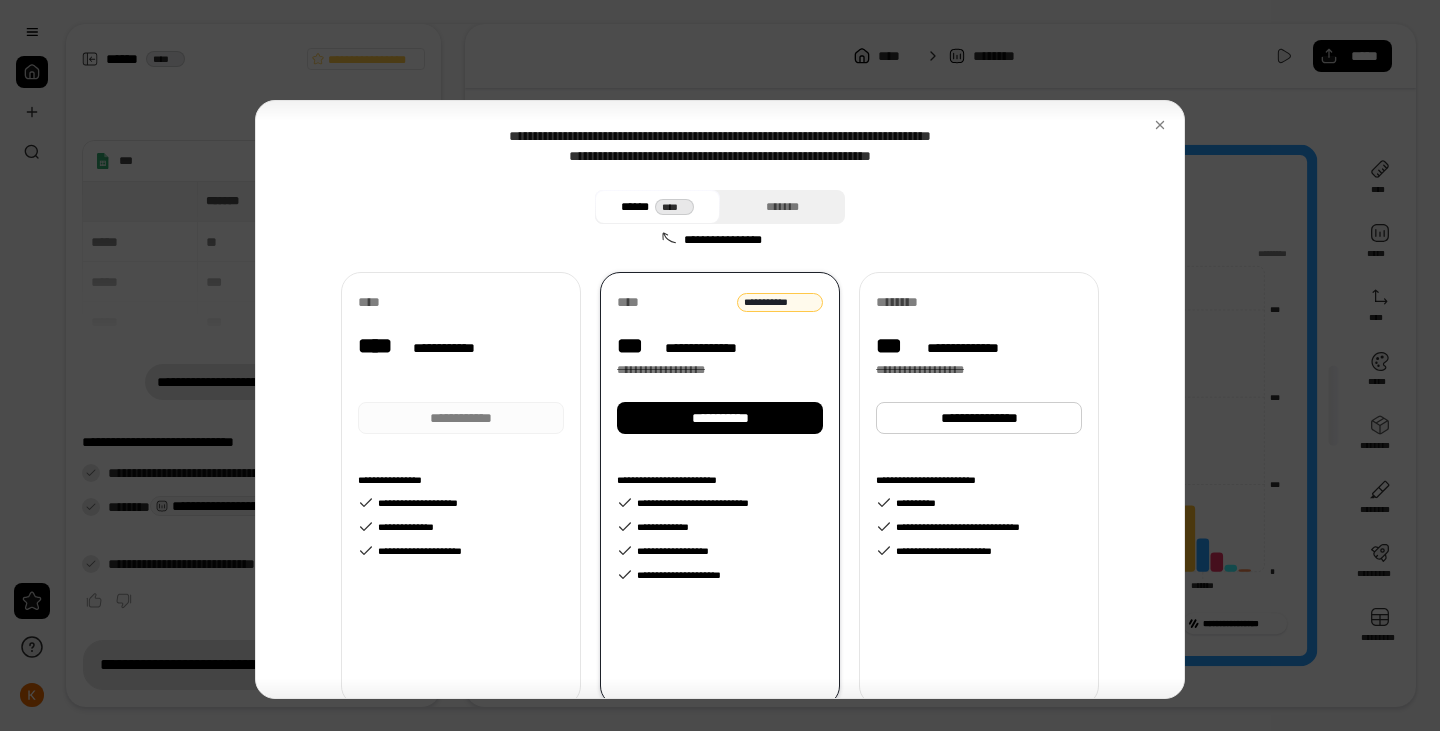 scroll, scrollTop: 18, scrollLeft: 0, axis: vertical 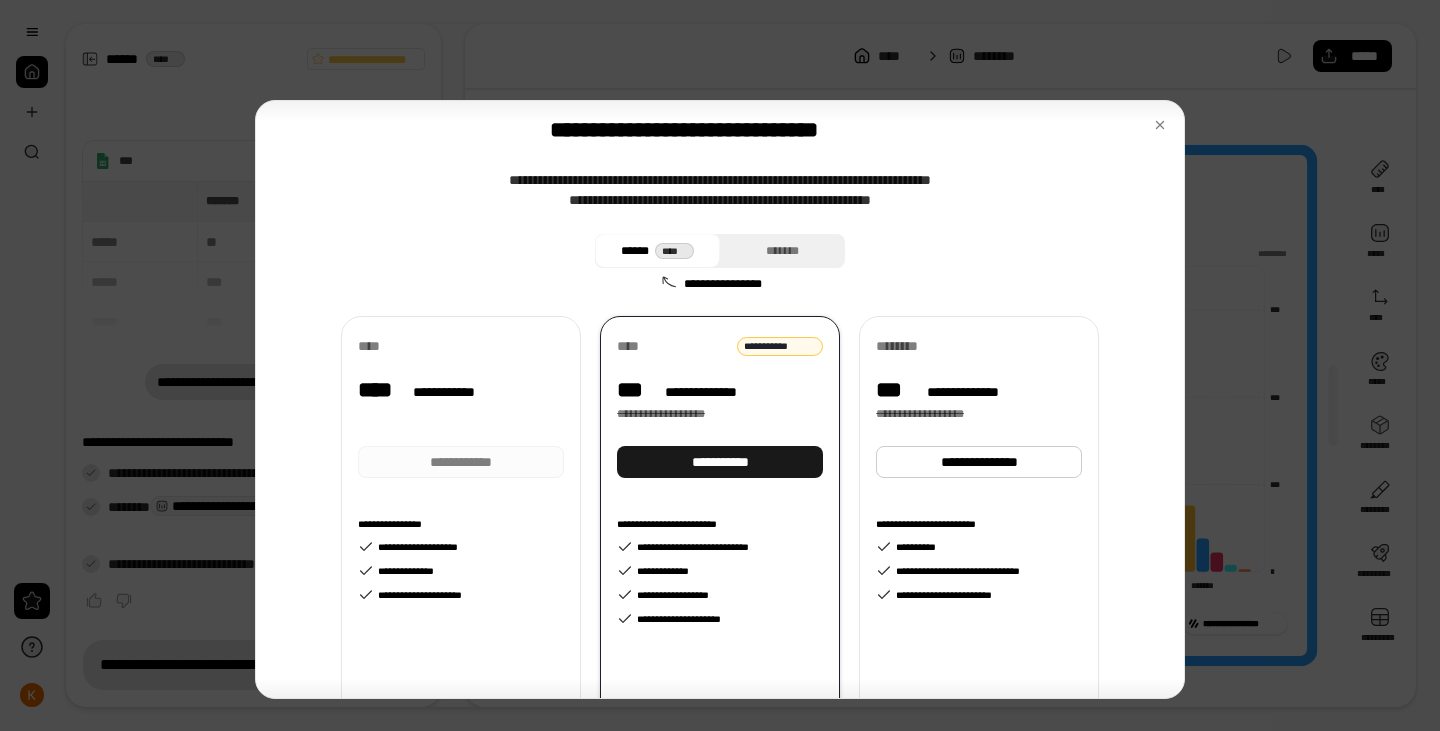 click on "**********" at bounding box center [720, 462] 